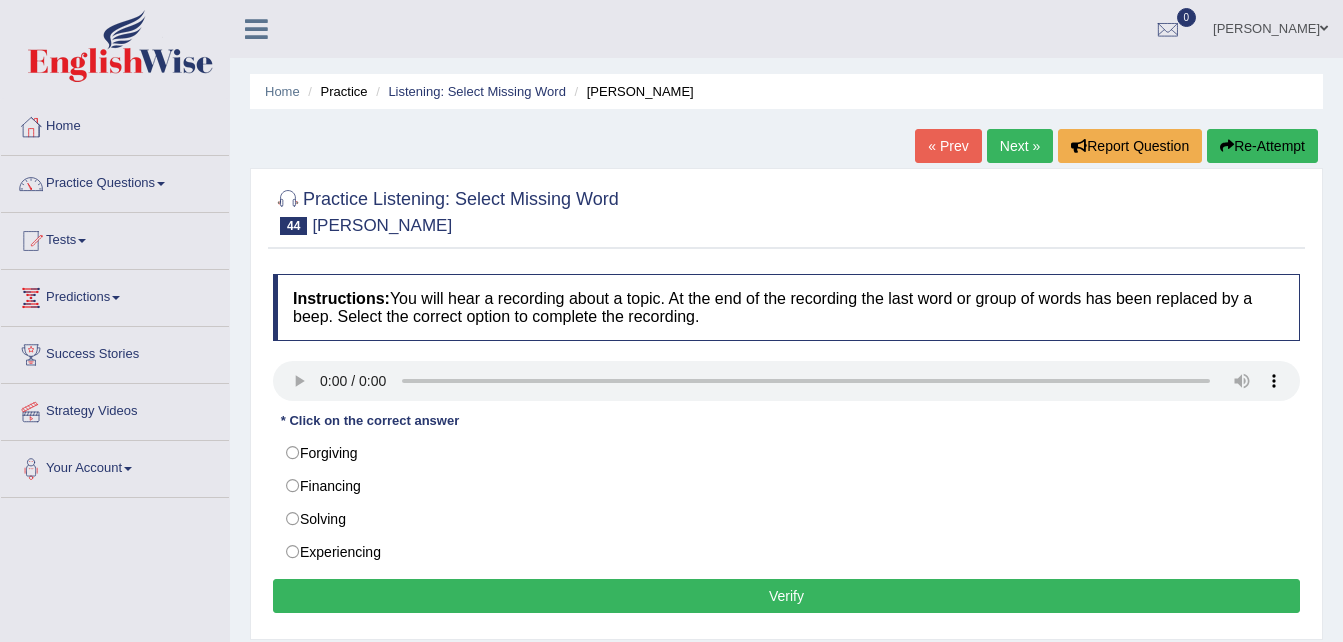 scroll, scrollTop: 0, scrollLeft: 0, axis: both 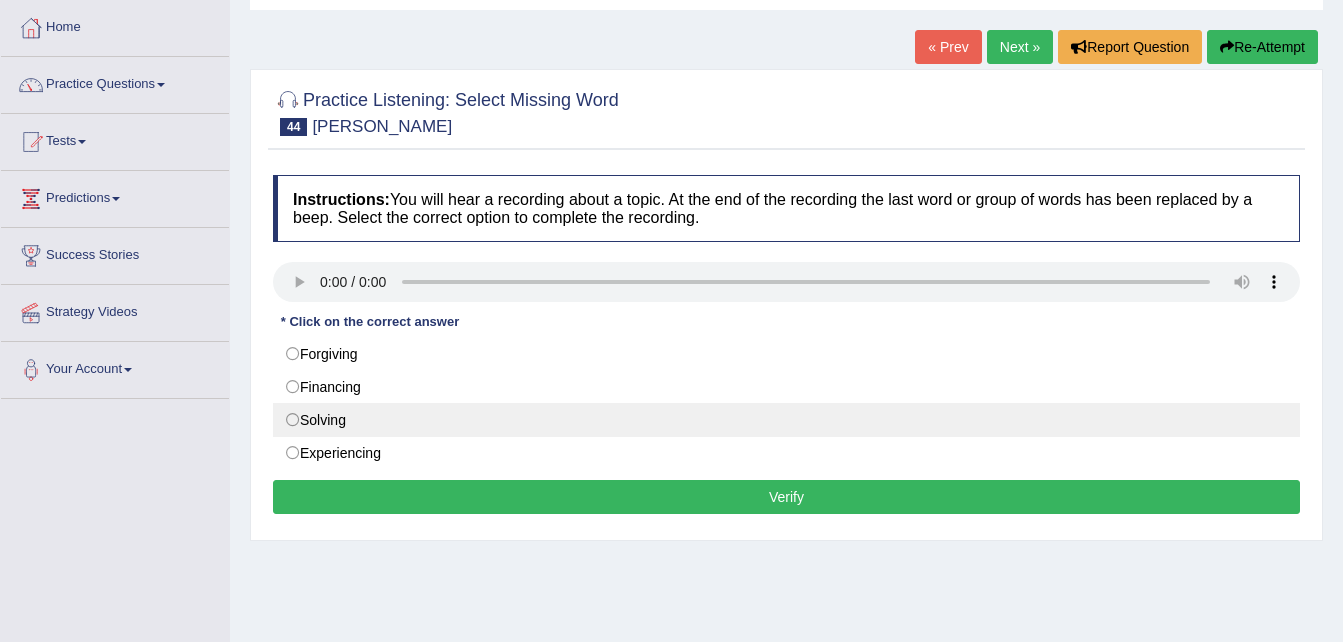 click on "Solving" at bounding box center (786, 420) 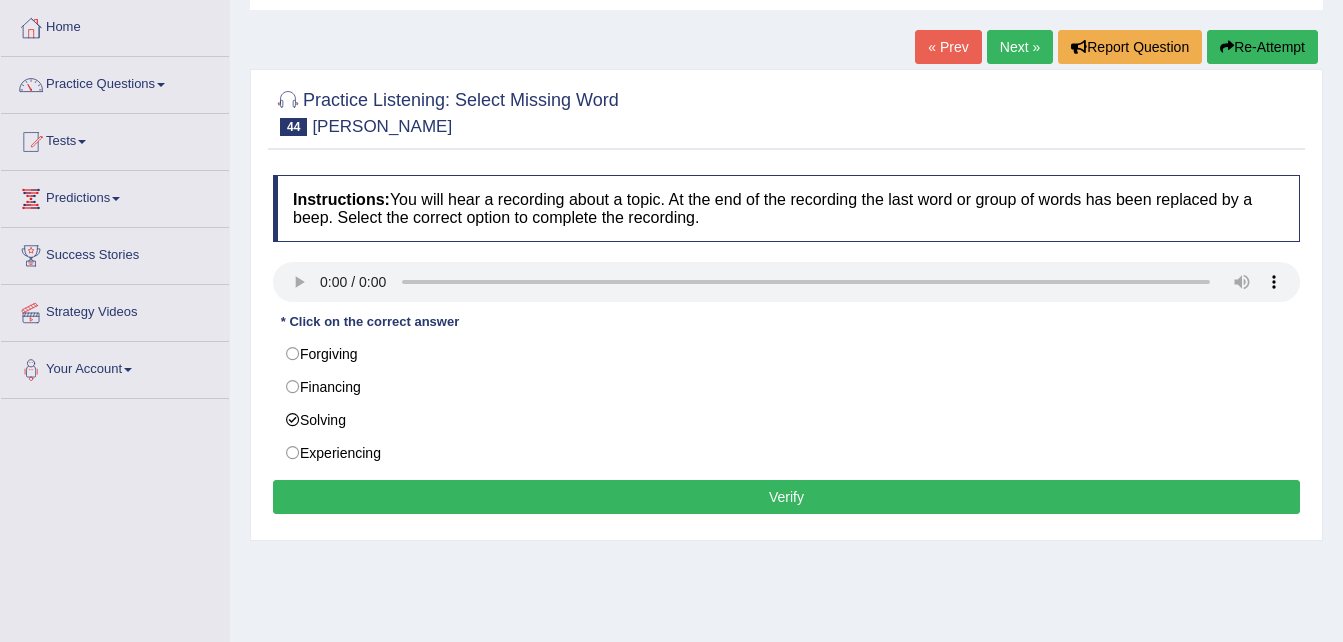 click on "Verify" at bounding box center [786, 497] 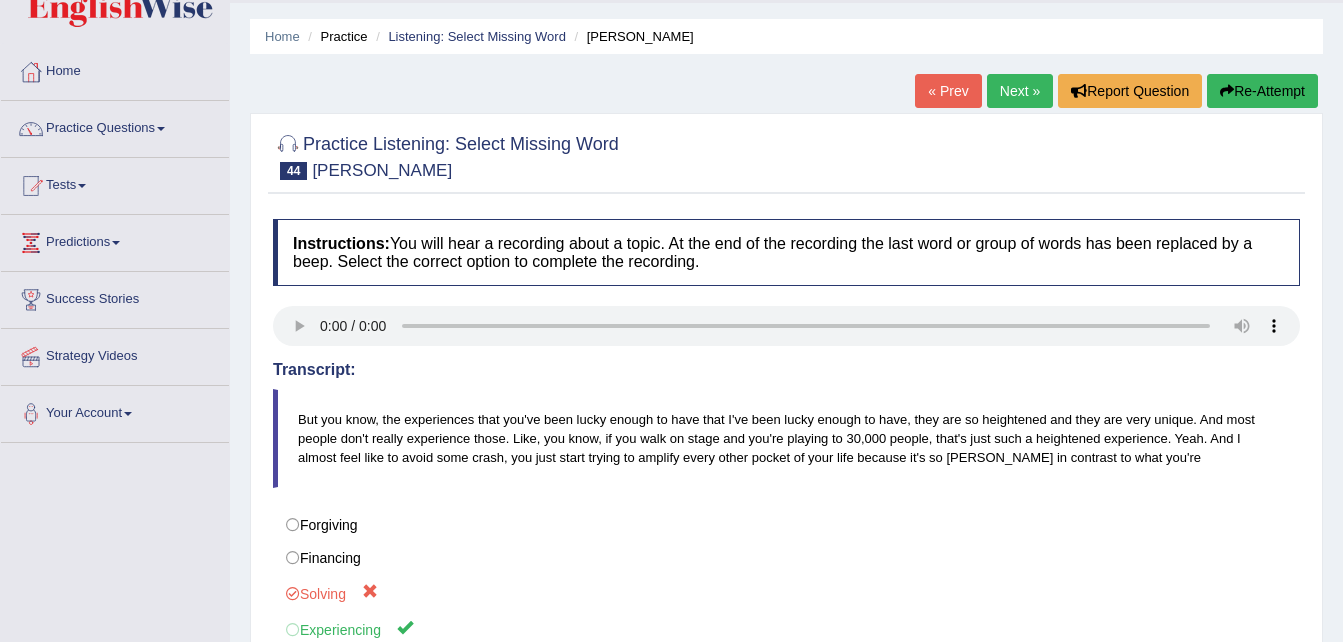 scroll, scrollTop: 54, scrollLeft: 0, axis: vertical 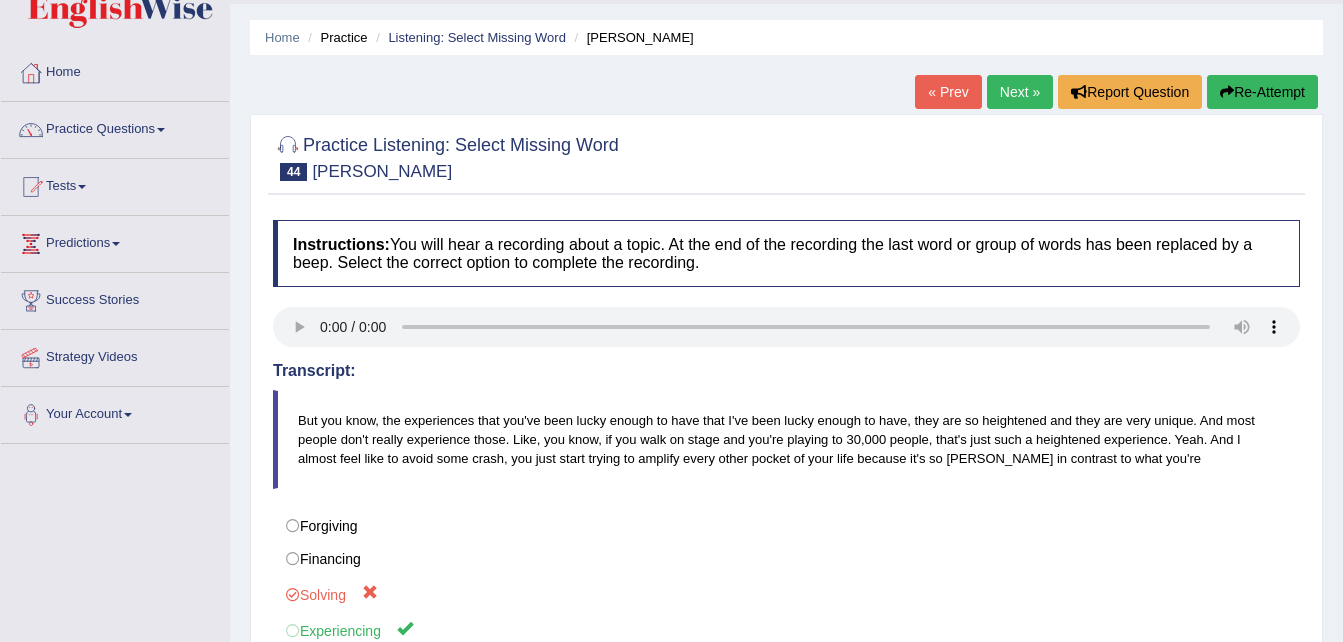 click on "Next »" at bounding box center [1020, 92] 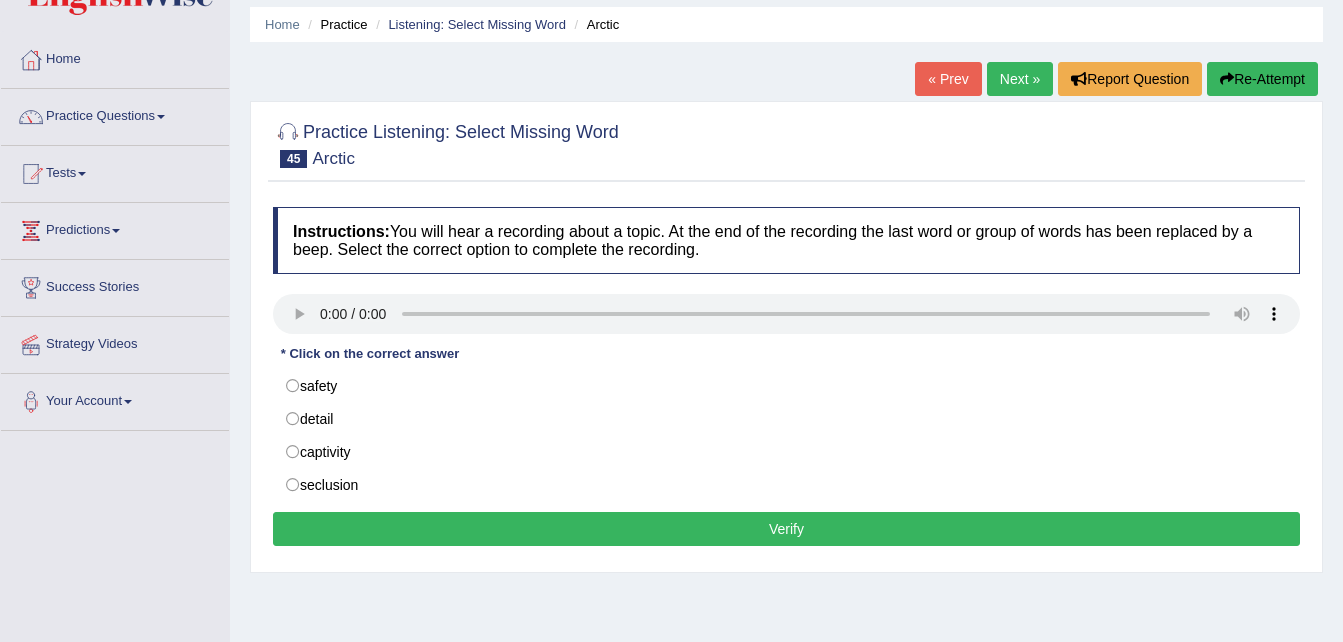 scroll, scrollTop: 67, scrollLeft: 0, axis: vertical 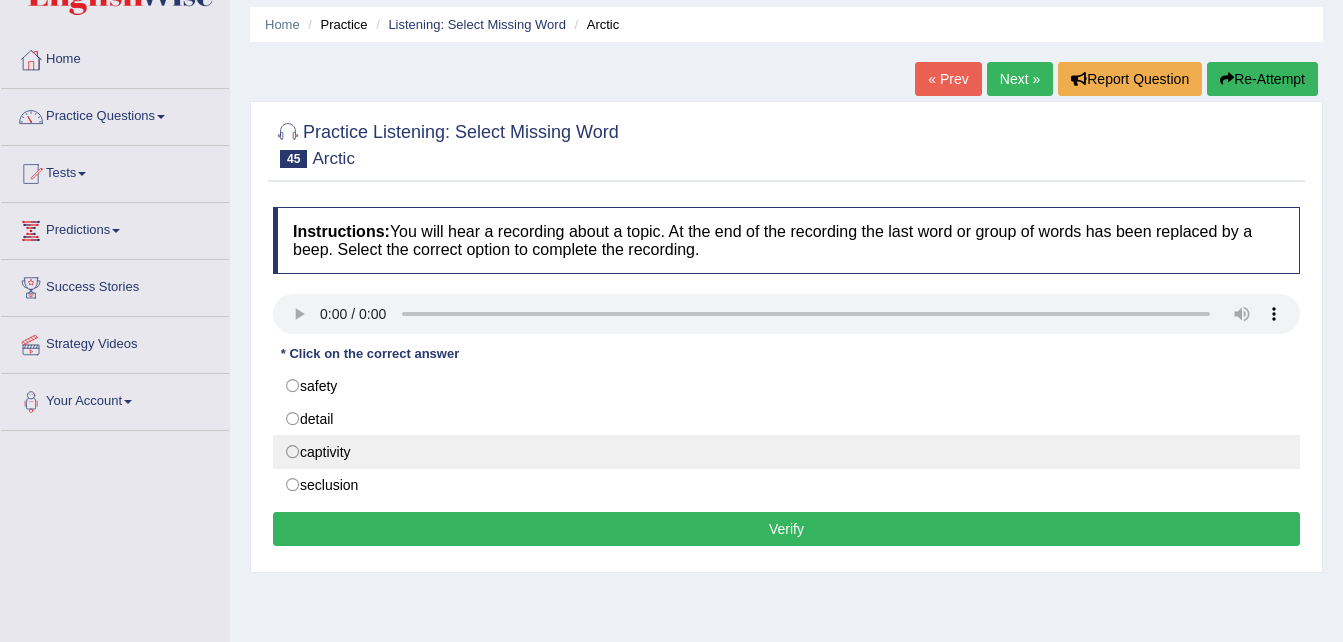 click on "captivity" at bounding box center (786, 452) 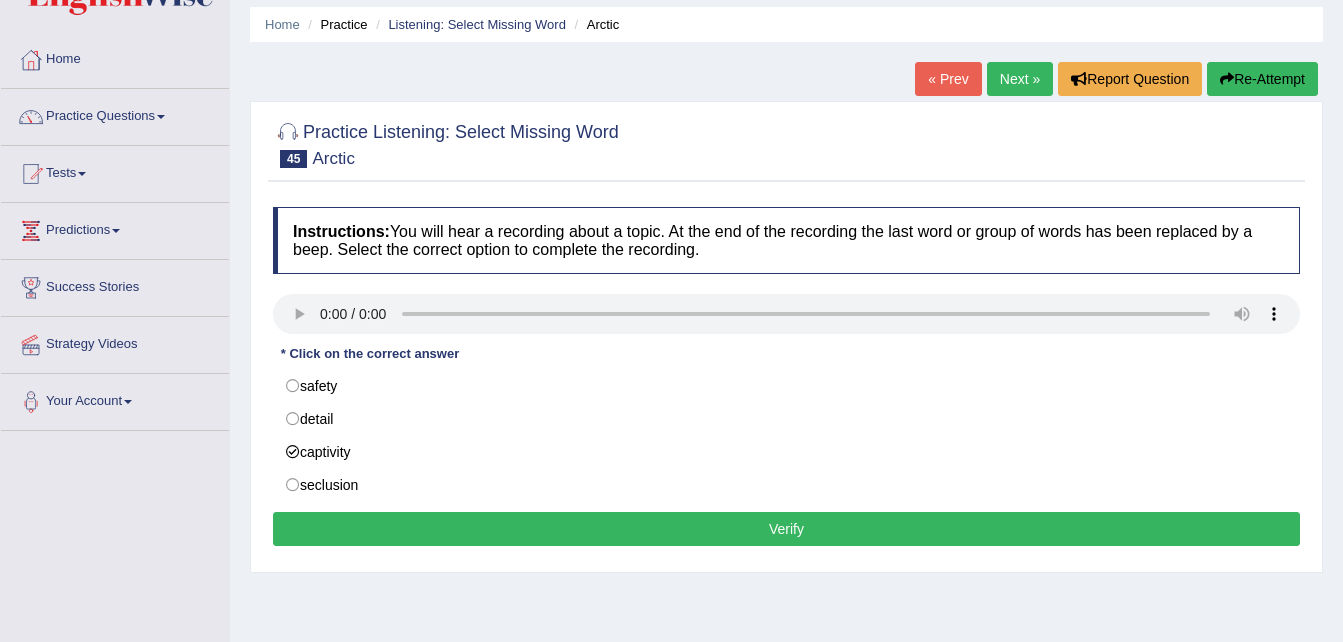 click on "Verify" at bounding box center (786, 529) 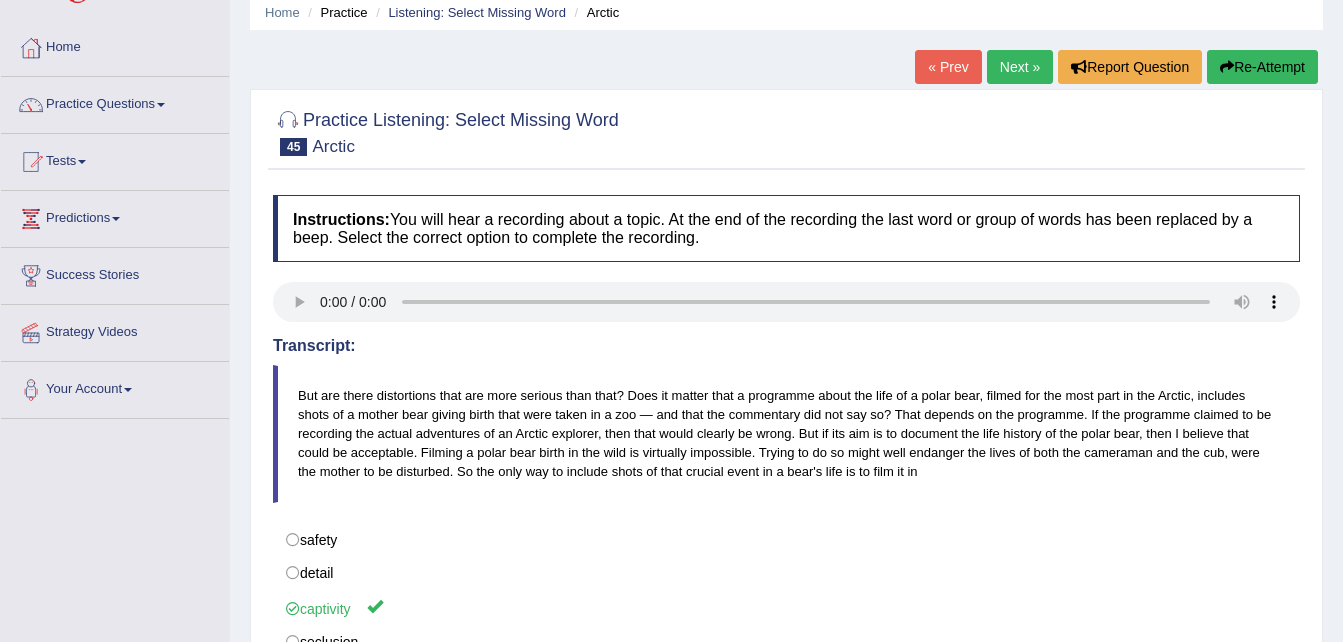 scroll, scrollTop: 78, scrollLeft: 0, axis: vertical 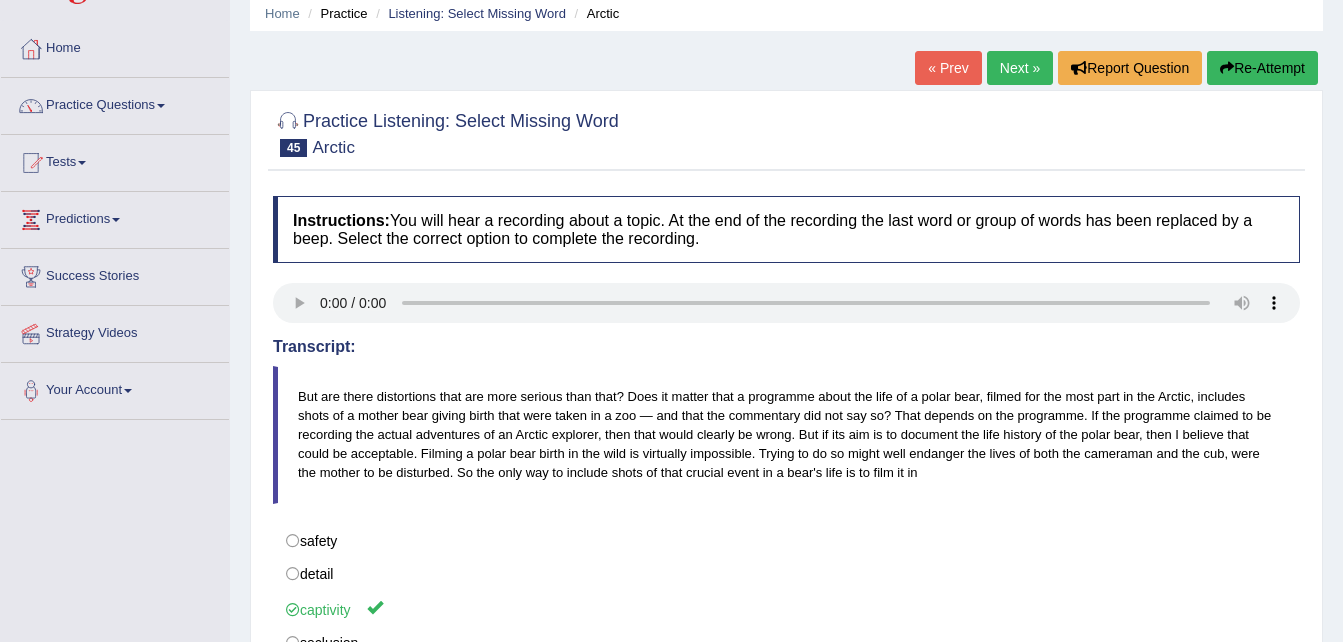 click on "Next »" at bounding box center [1020, 68] 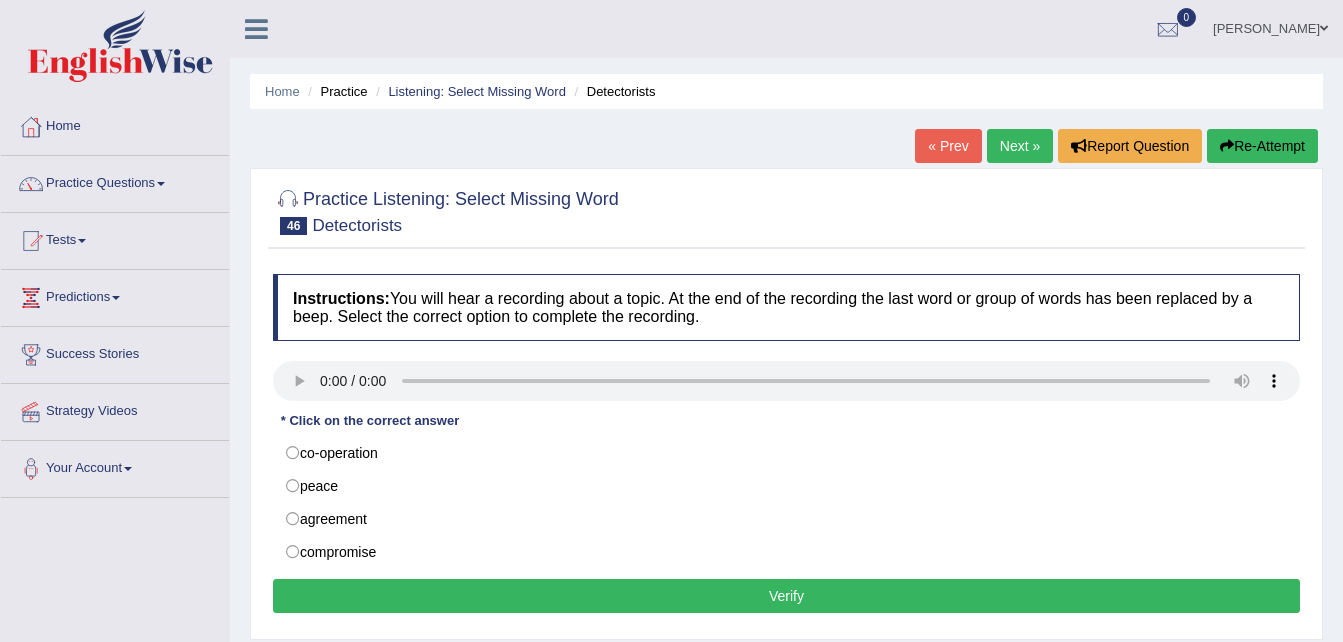 scroll, scrollTop: 0, scrollLeft: 0, axis: both 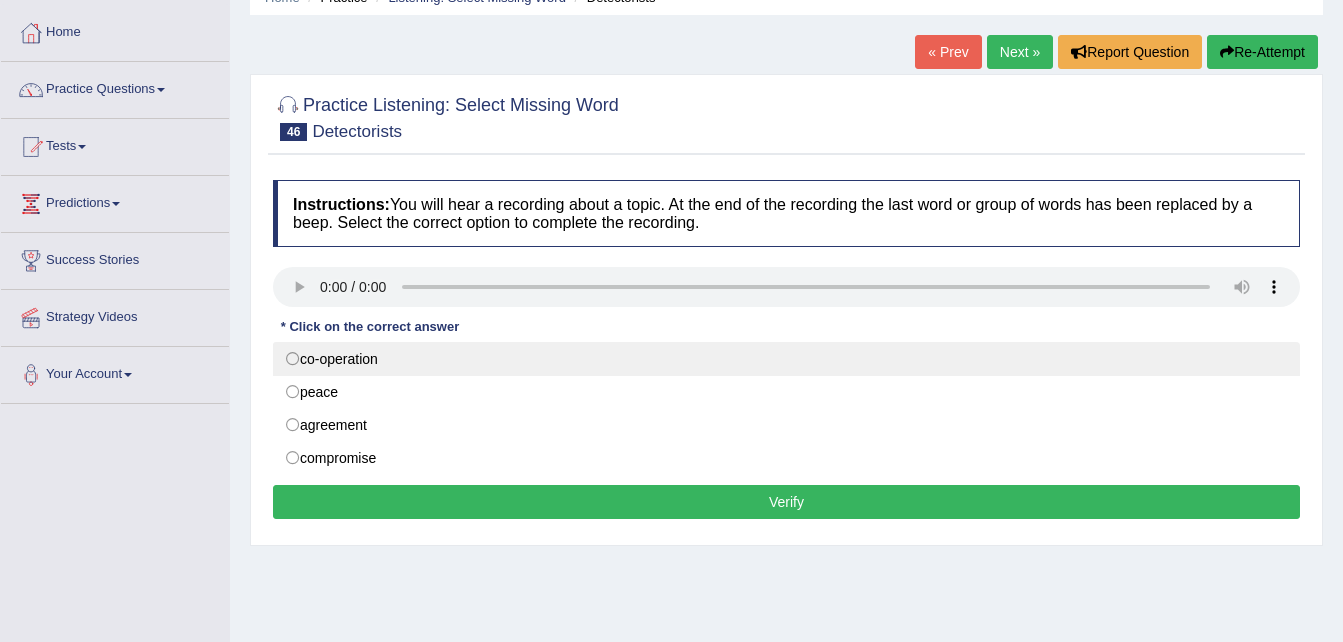 click on "co-operation" at bounding box center (786, 359) 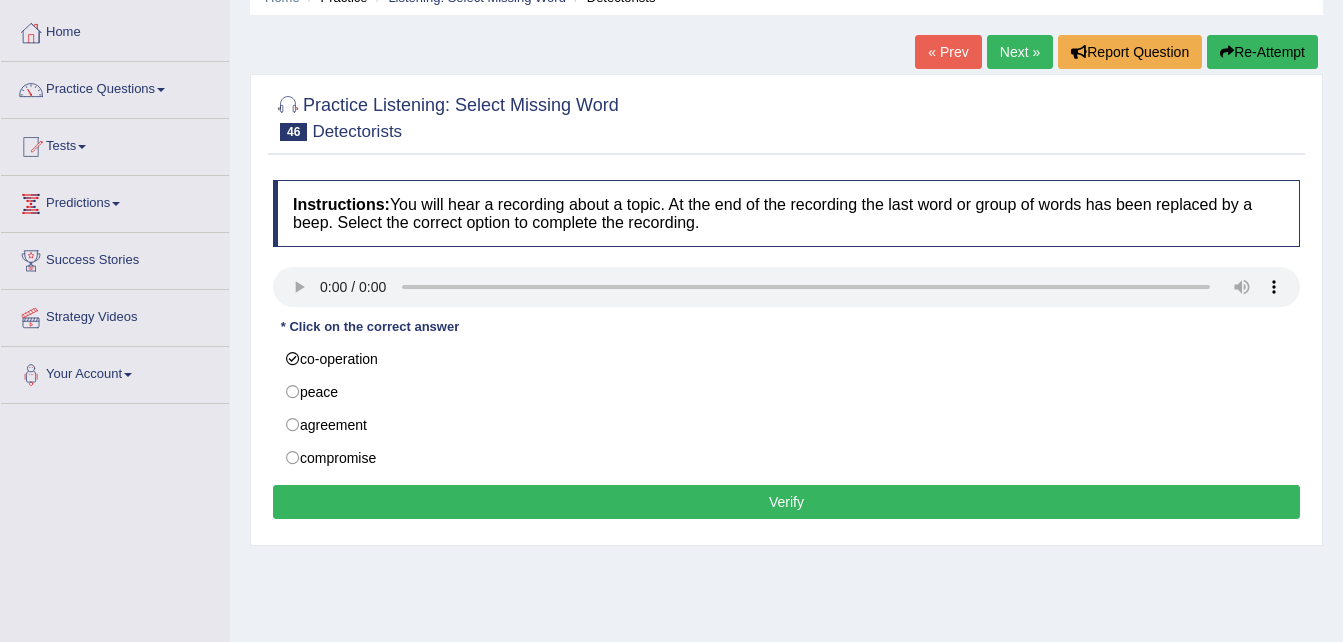 click on "Verify" at bounding box center [786, 502] 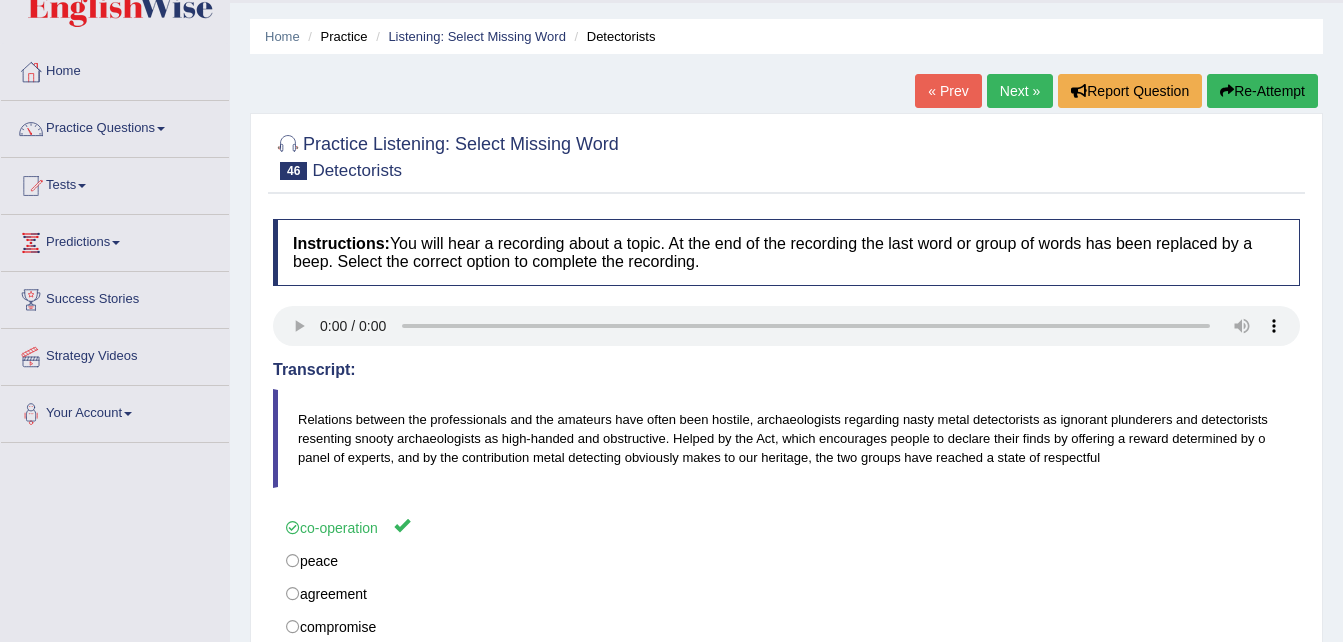 scroll, scrollTop: 51, scrollLeft: 0, axis: vertical 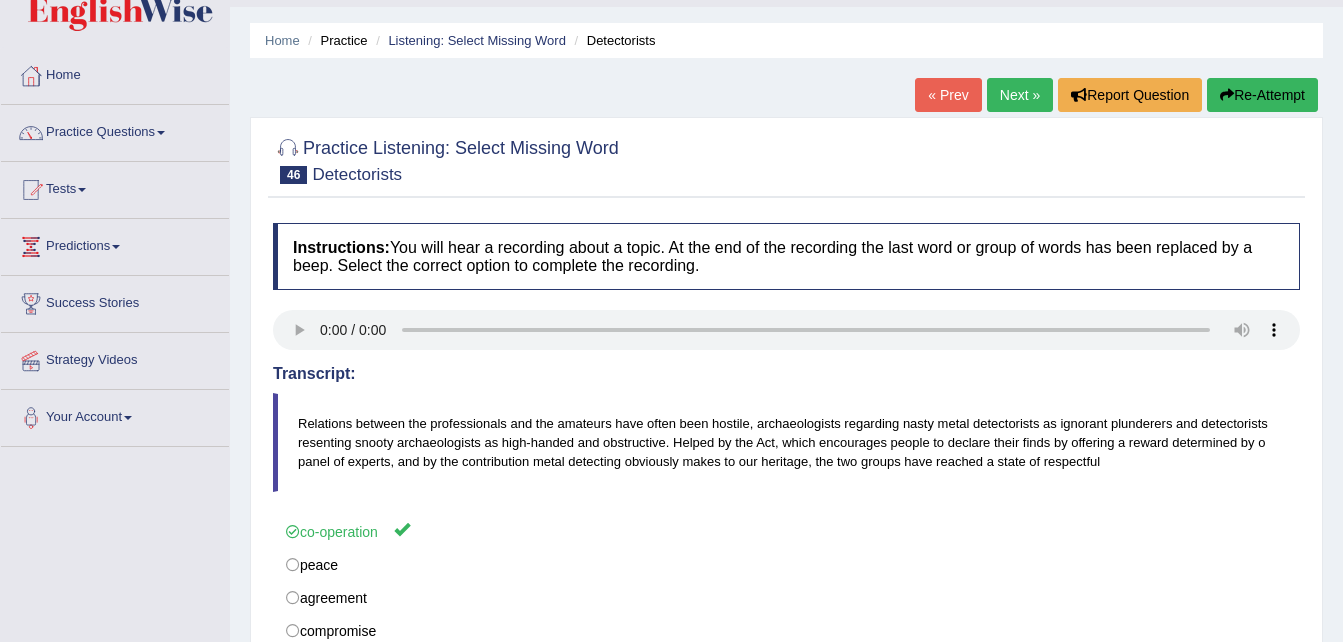 click on "Next »" at bounding box center (1020, 95) 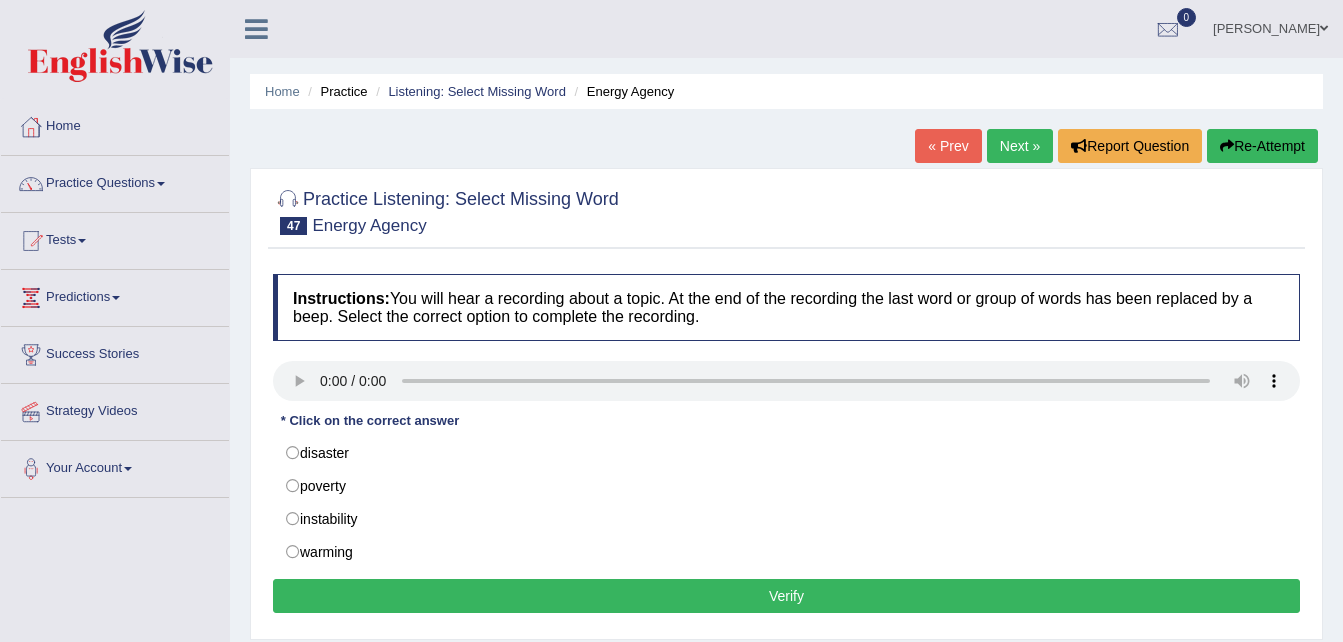 scroll, scrollTop: 0, scrollLeft: 0, axis: both 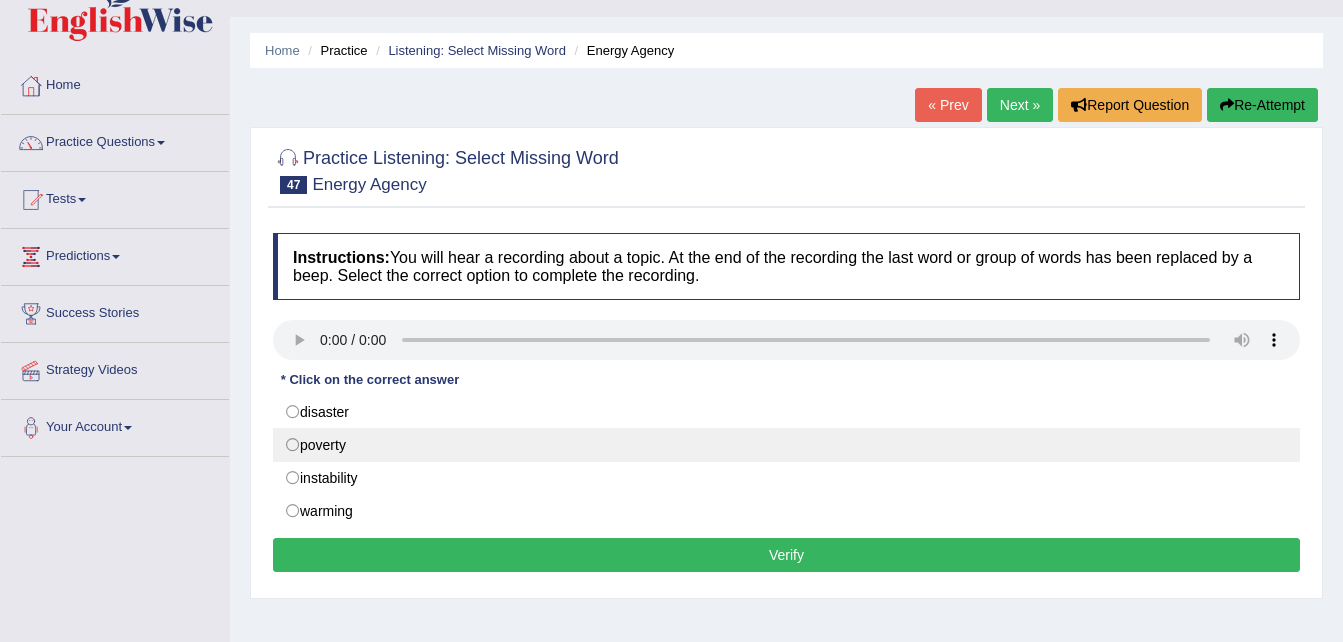 click on "poverty" at bounding box center (786, 445) 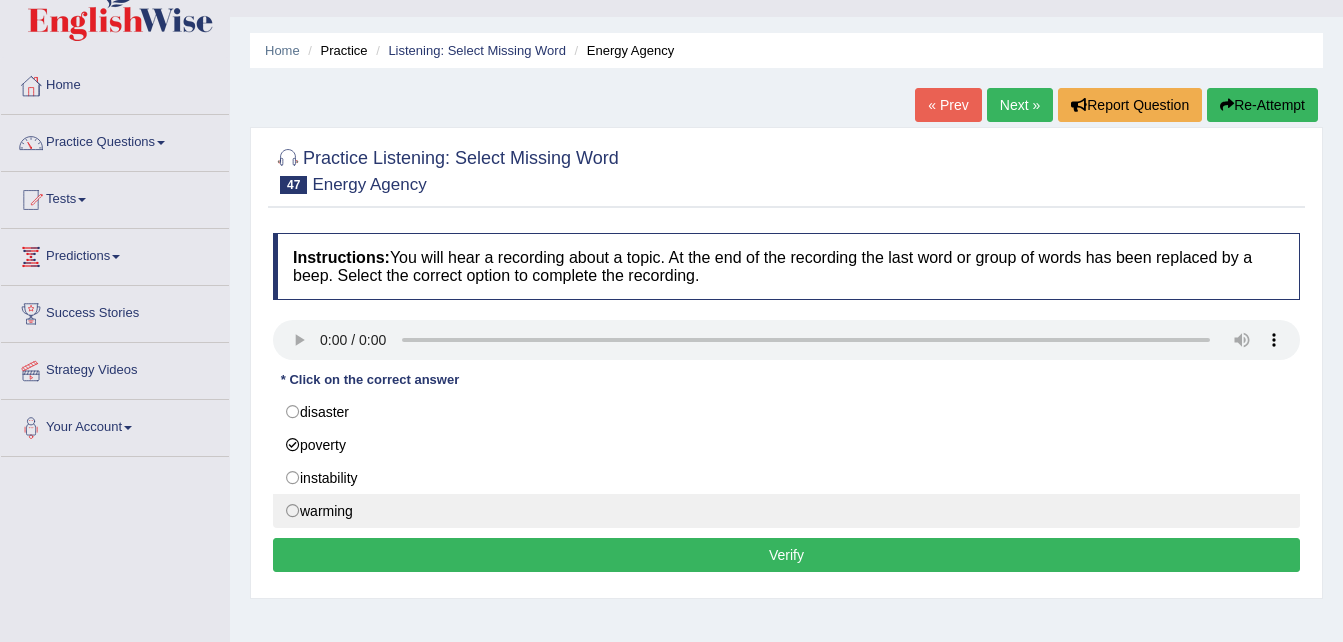 click on "warming" at bounding box center [786, 511] 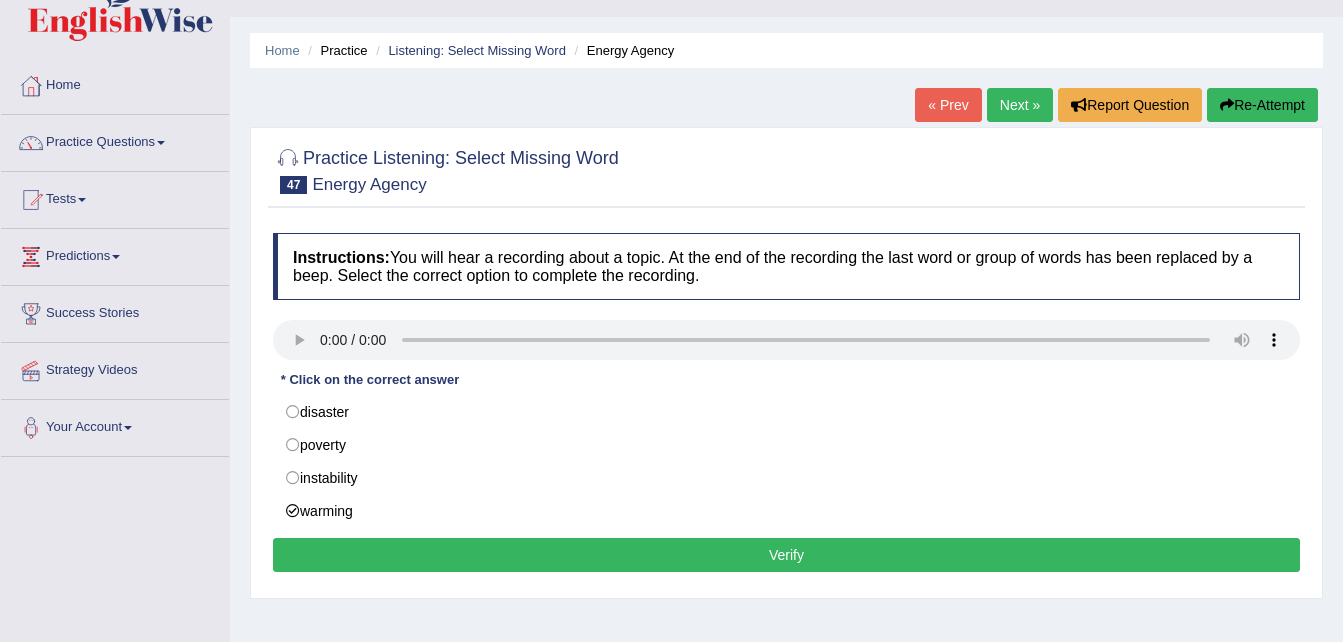 click on "Verify" at bounding box center [786, 555] 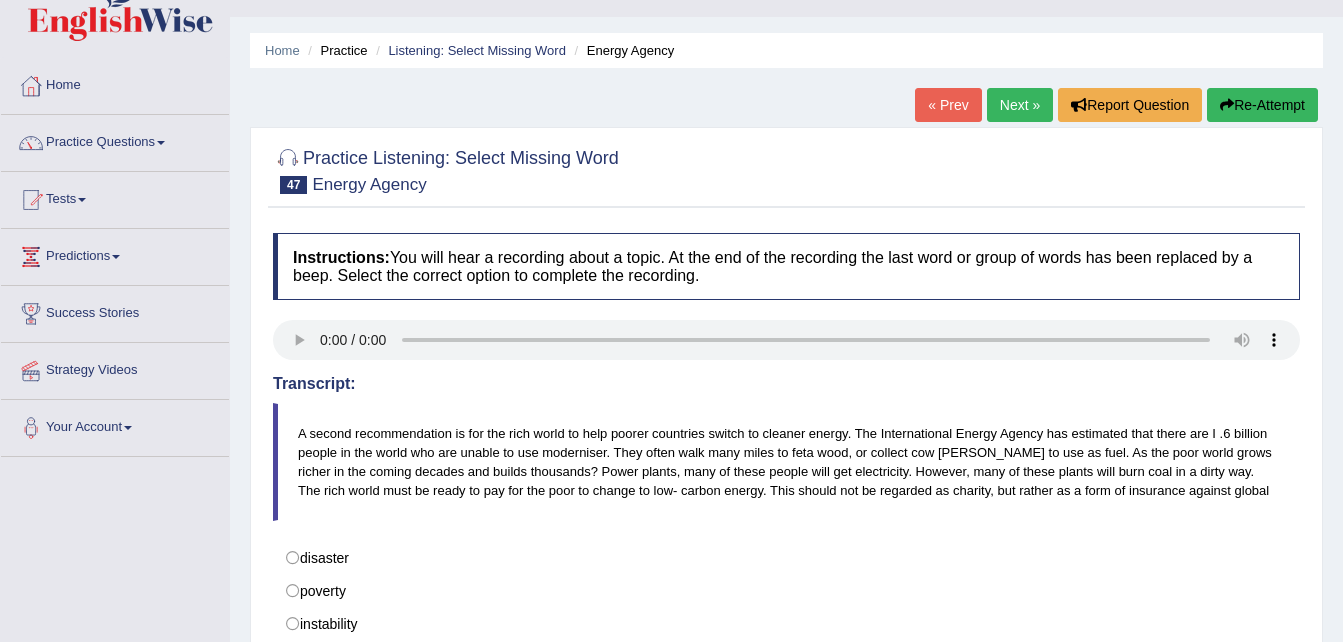 click on "Next »" at bounding box center (1020, 105) 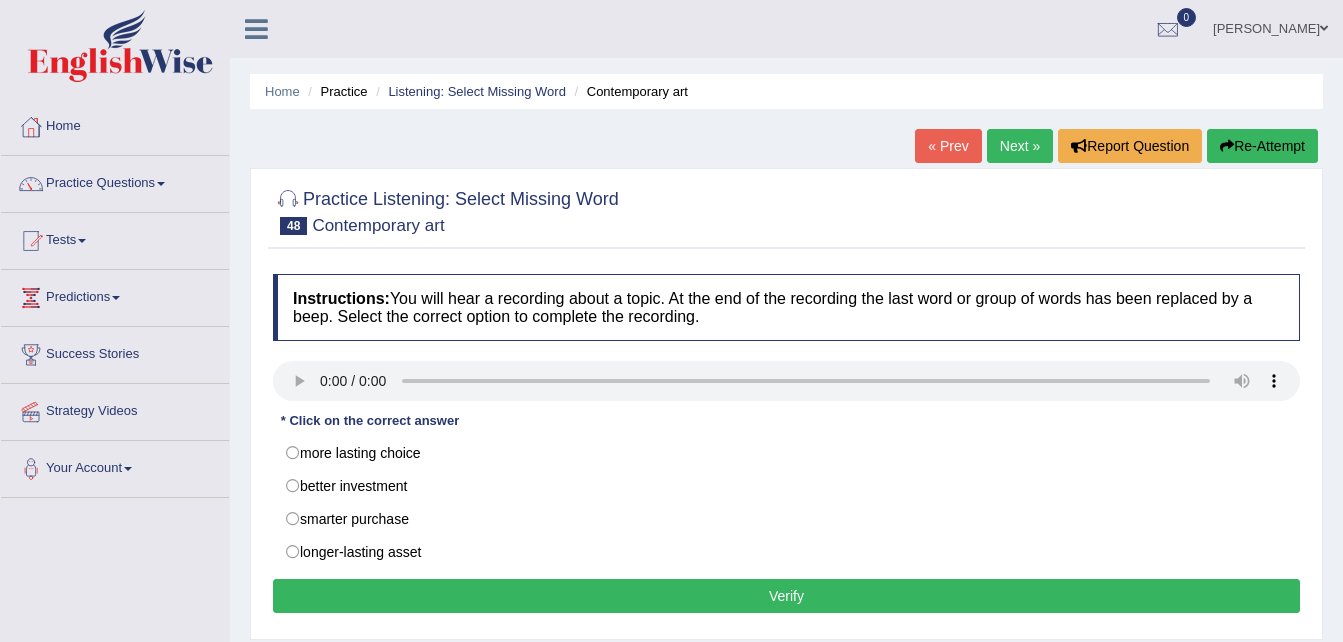scroll, scrollTop: 25, scrollLeft: 0, axis: vertical 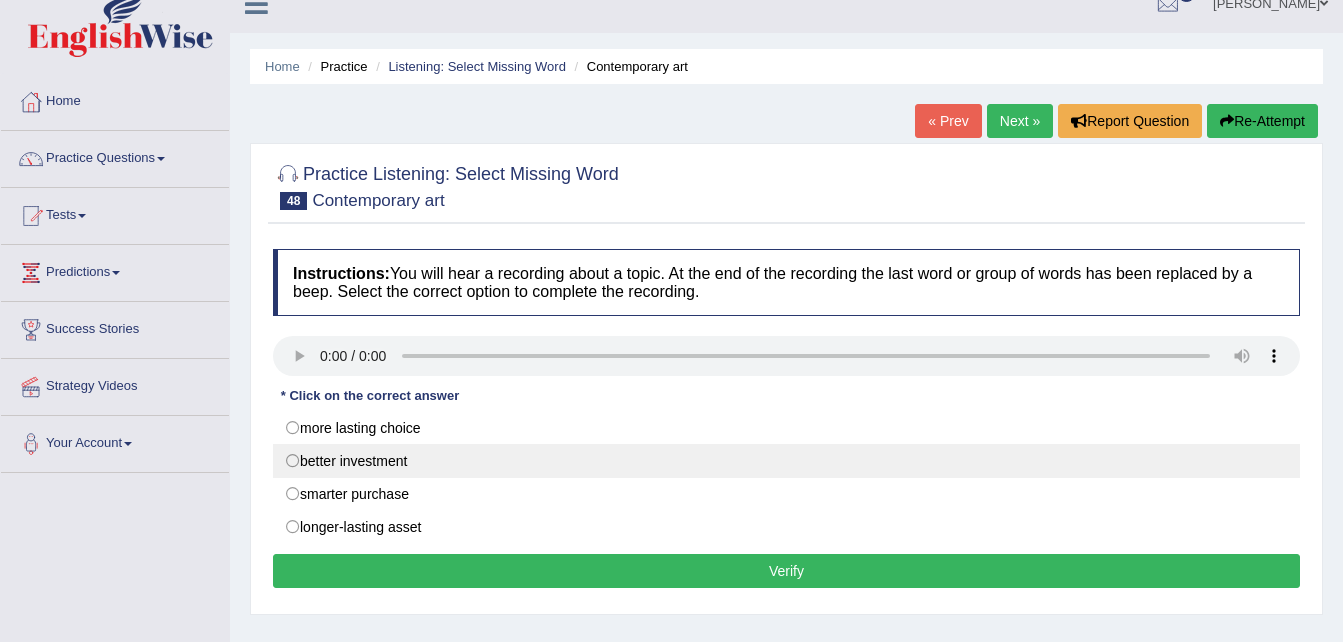 click on "better investment" at bounding box center [786, 461] 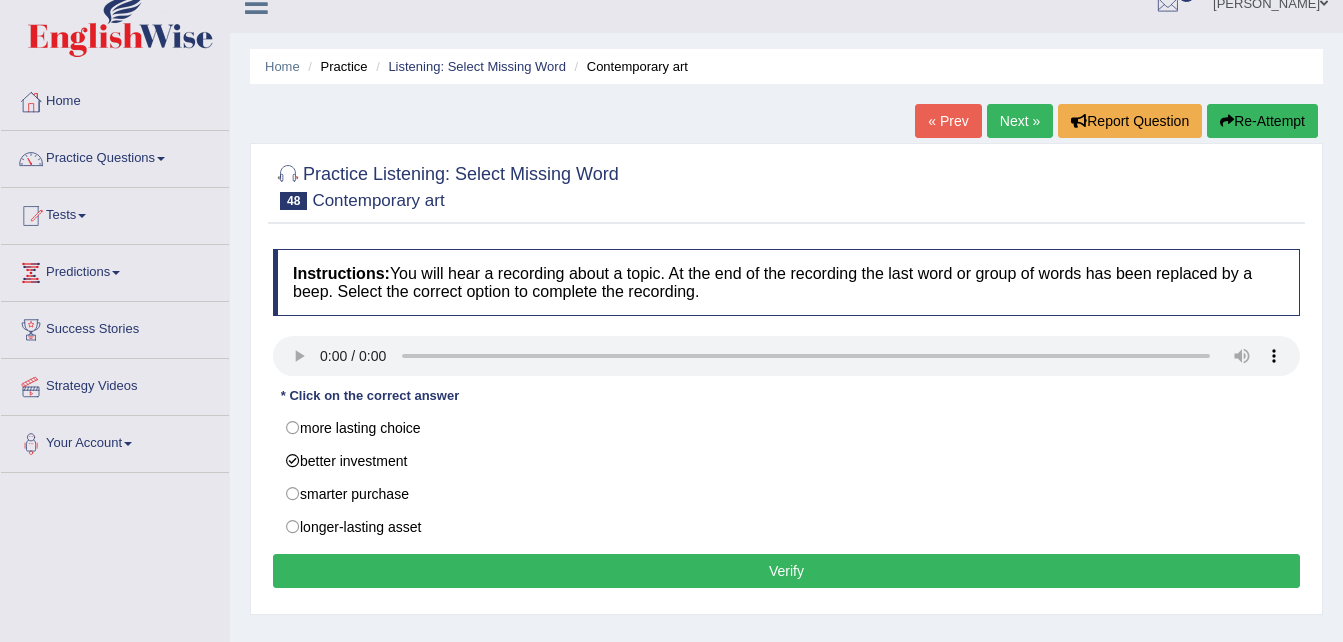 click on "Verify" at bounding box center [786, 571] 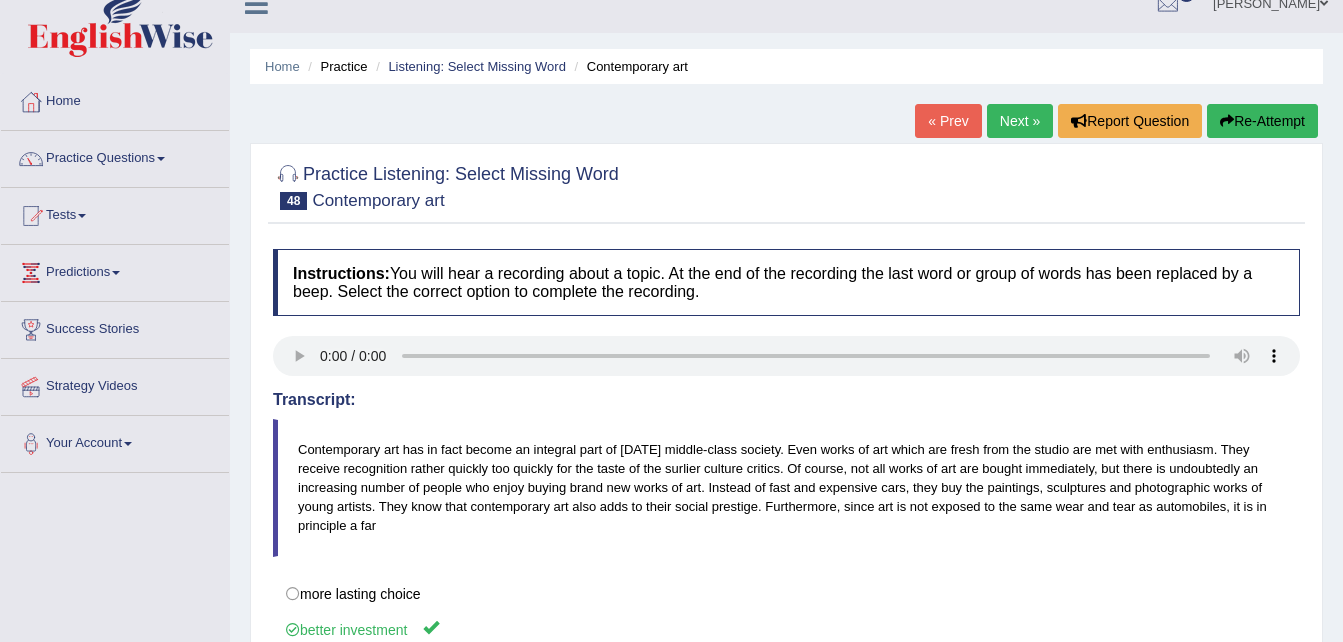 click on "Home
Practice
Listening: Select Missing Word
Contemporary art
« Prev Next »  Report Question  Re-Attempt
Practice Listening: Select Missing Word
48
Contemporary art
Instructions:  You will hear a recording about a topic. At the end of the recording the last word or group of words has been replaced by a beep. Select the correct option to complete the recording.
Transcript: * Click on the correct answer  more lasting choice  better investment  smarter purchase  longer-lasting asset Result:  Your Score: 1/1 Verify" at bounding box center (786, 475) 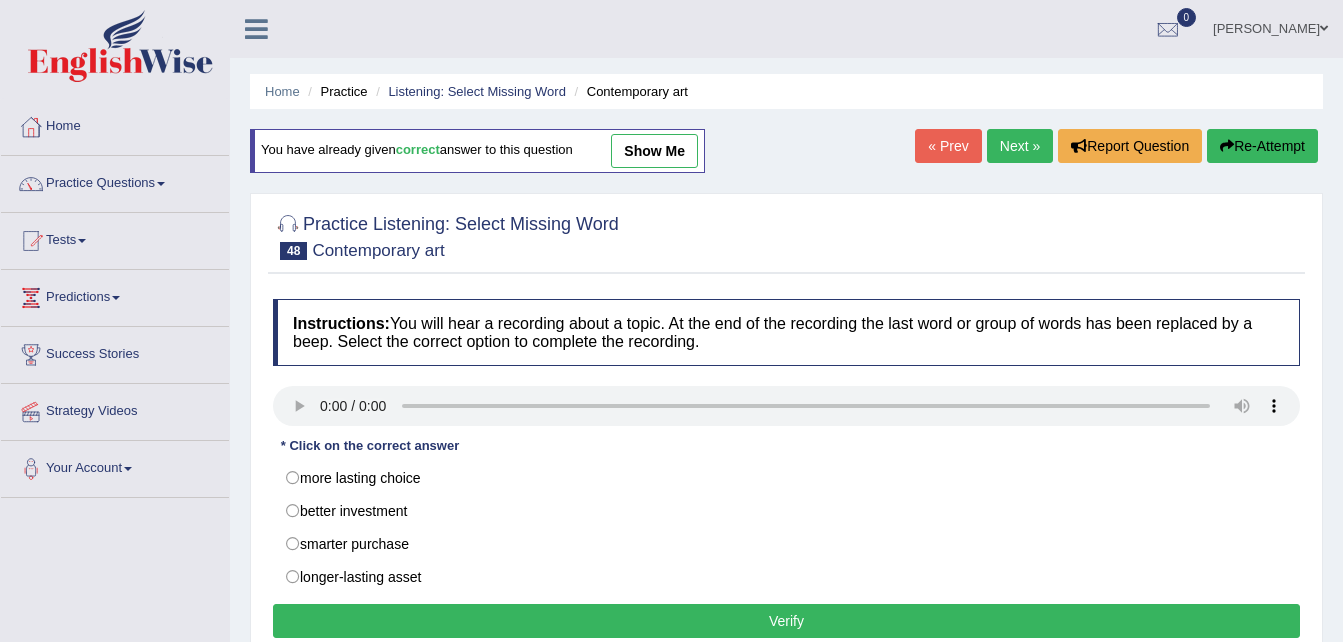 scroll, scrollTop: 0, scrollLeft: 0, axis: both 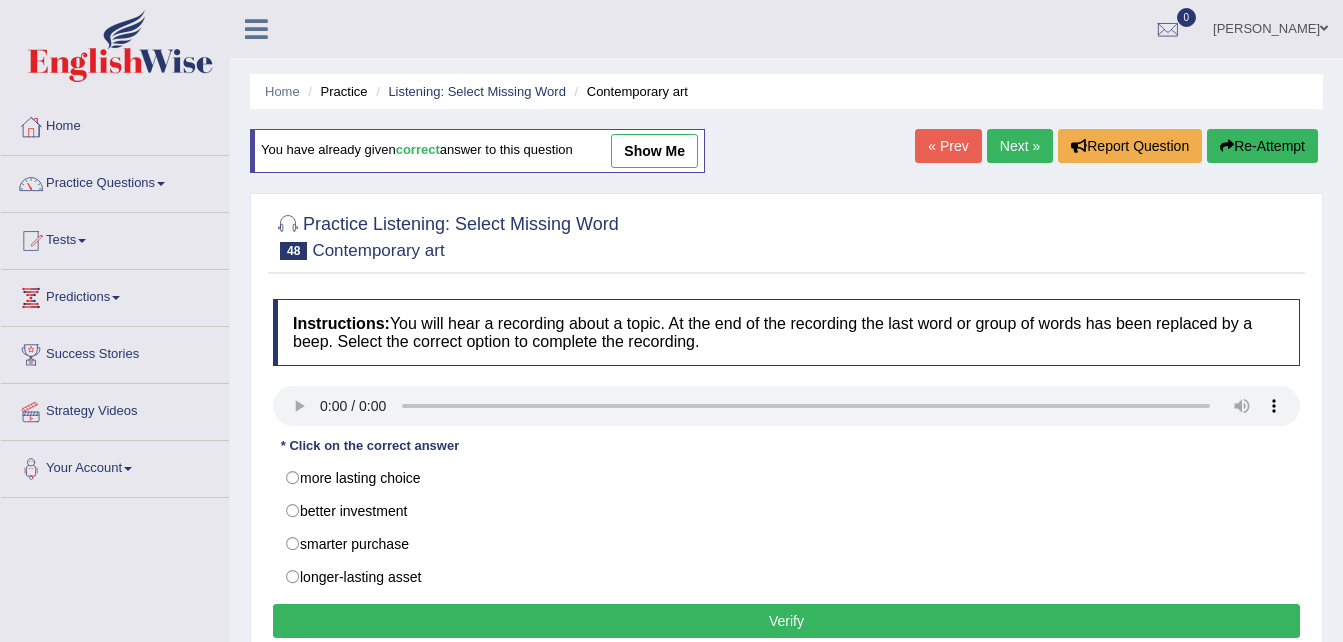 click on "« Prev Next »  Report Question  Re-Attempt" at bounding box center [1119, 148] 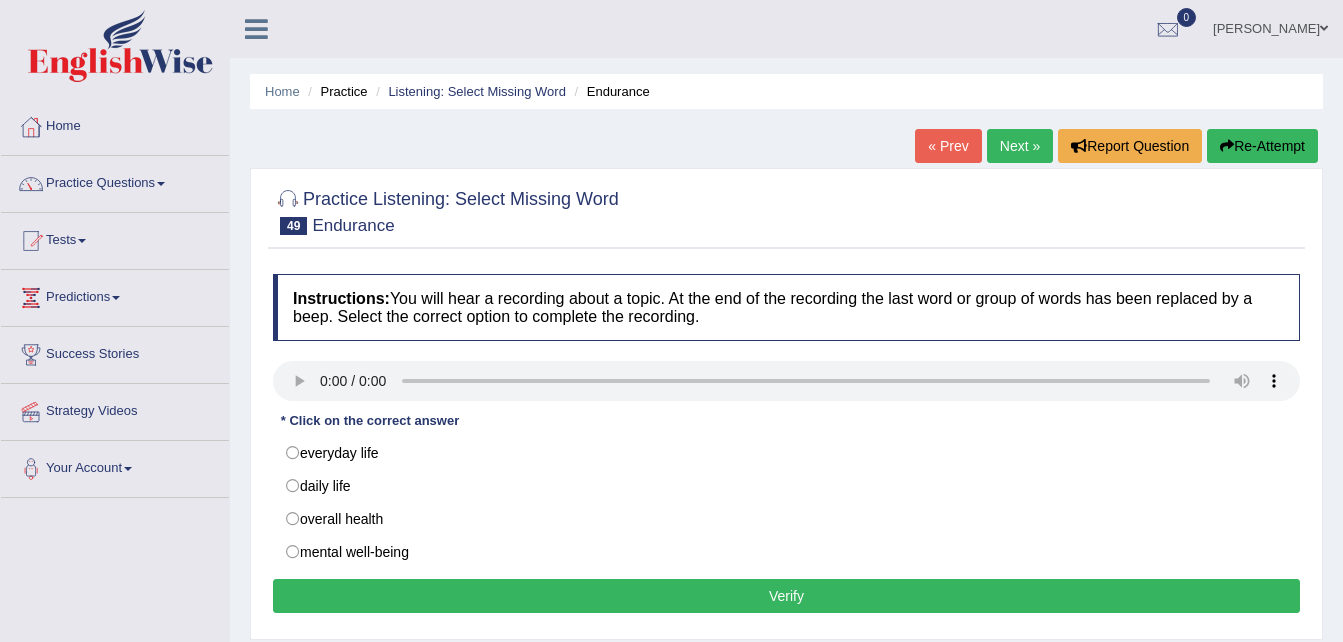 scroll, scrollTop: 0, scrollLeft: 0, axis: both 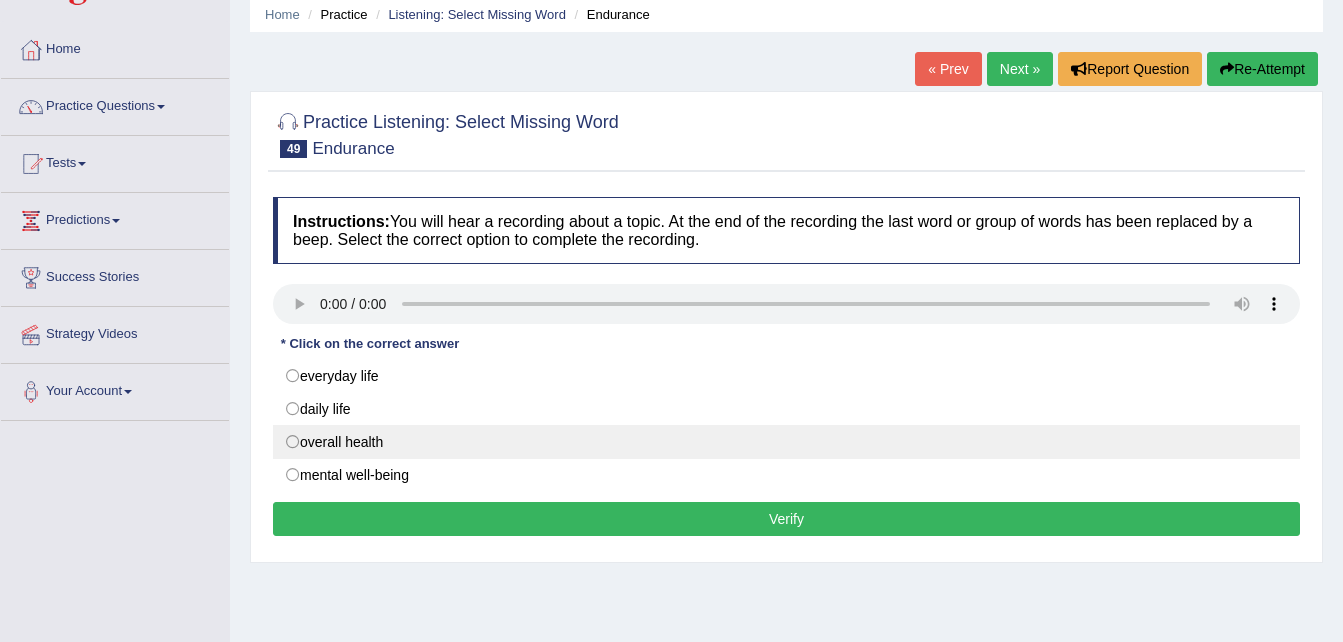 click on "overall health" at bounding box center (786, 442) 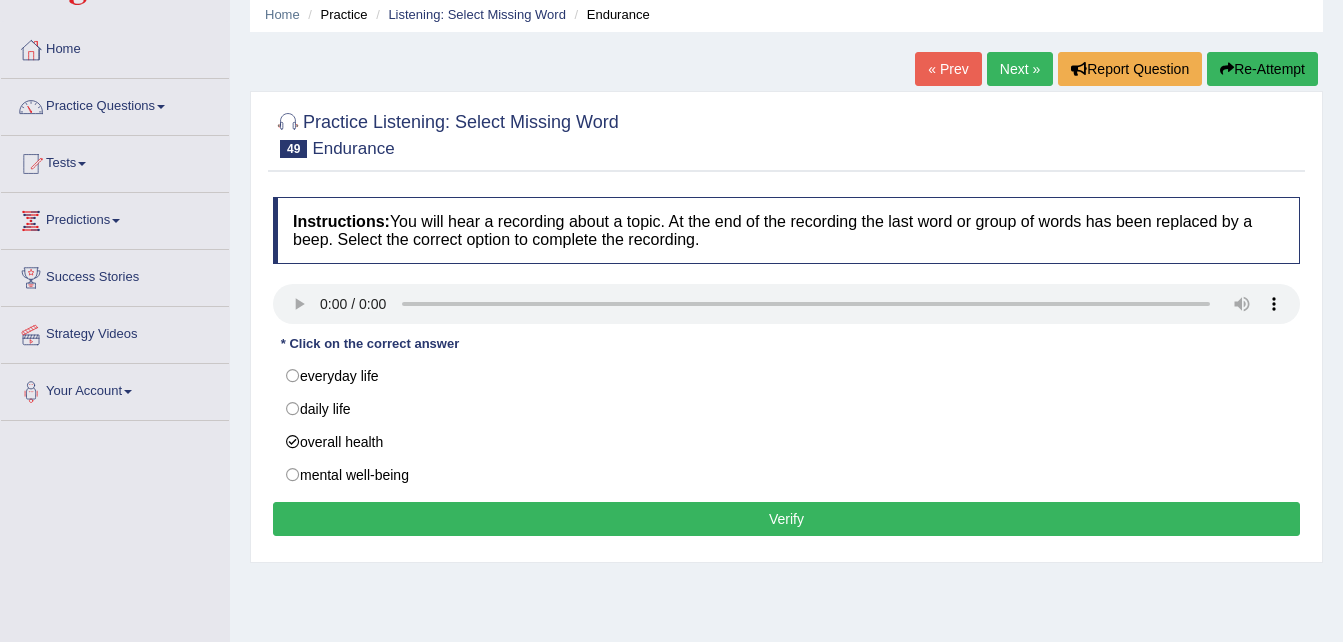 click on "Verify" at bounding box center [786, 519] 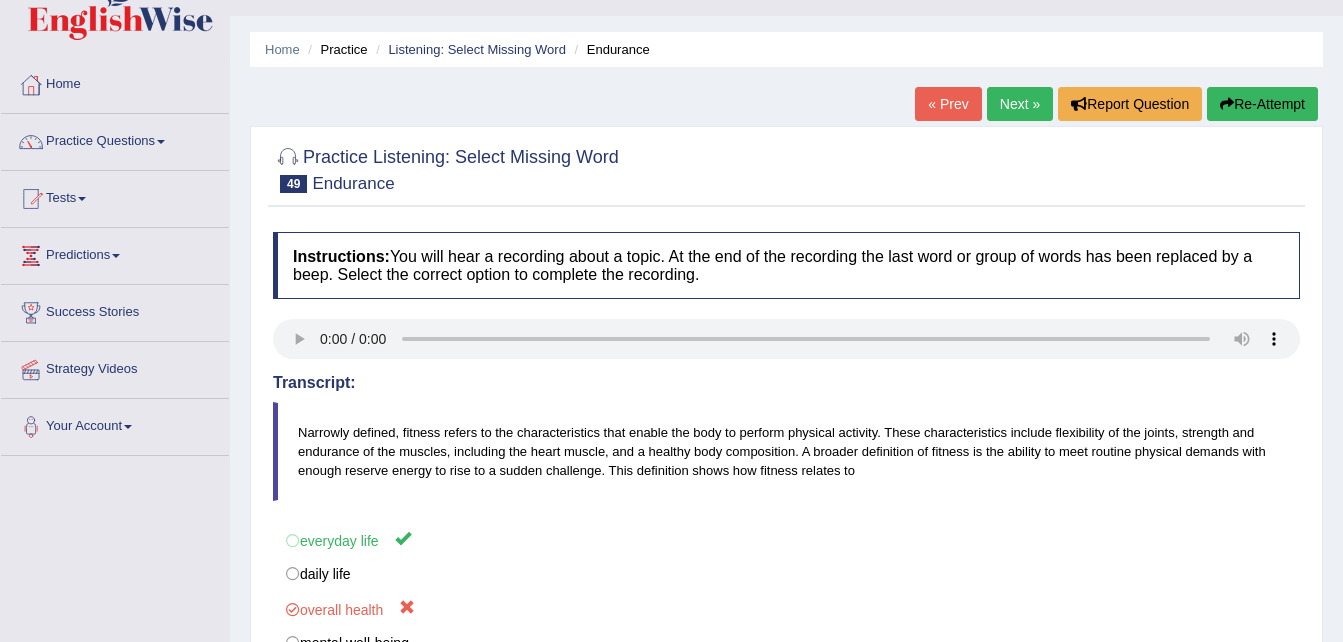scroll, scrollTop: 41, scrollLeft: 0, axis: vertical 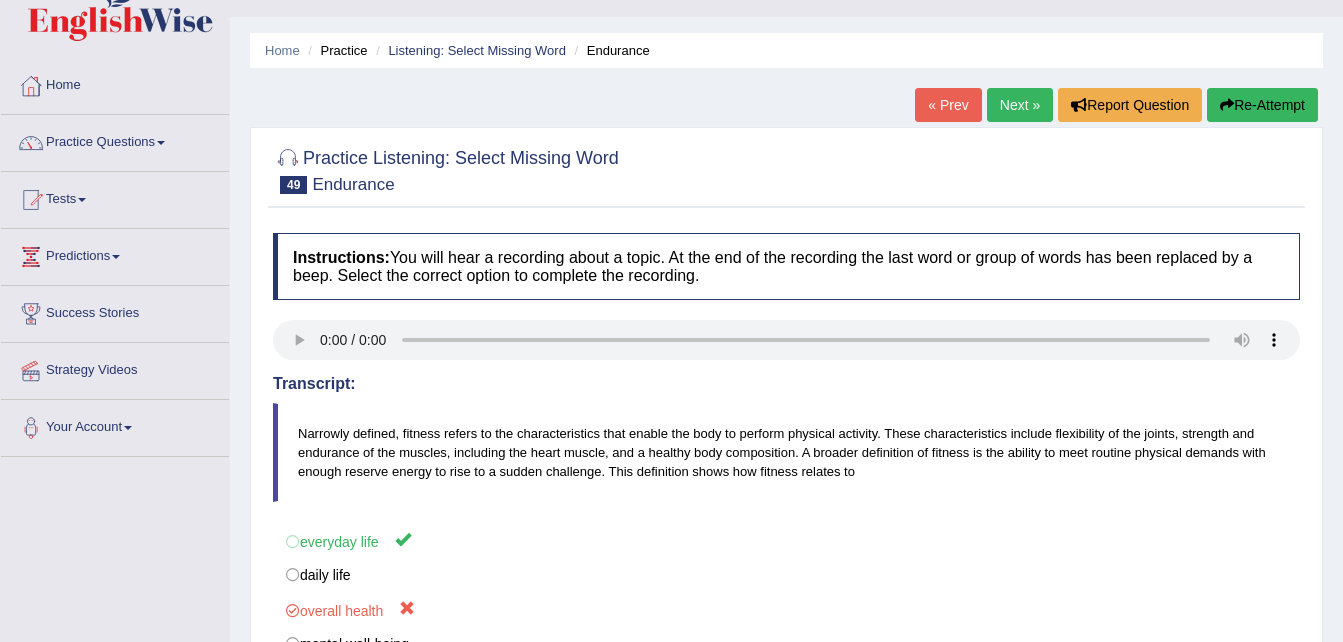 click on "Next »" at bounding box center (1020, 105) 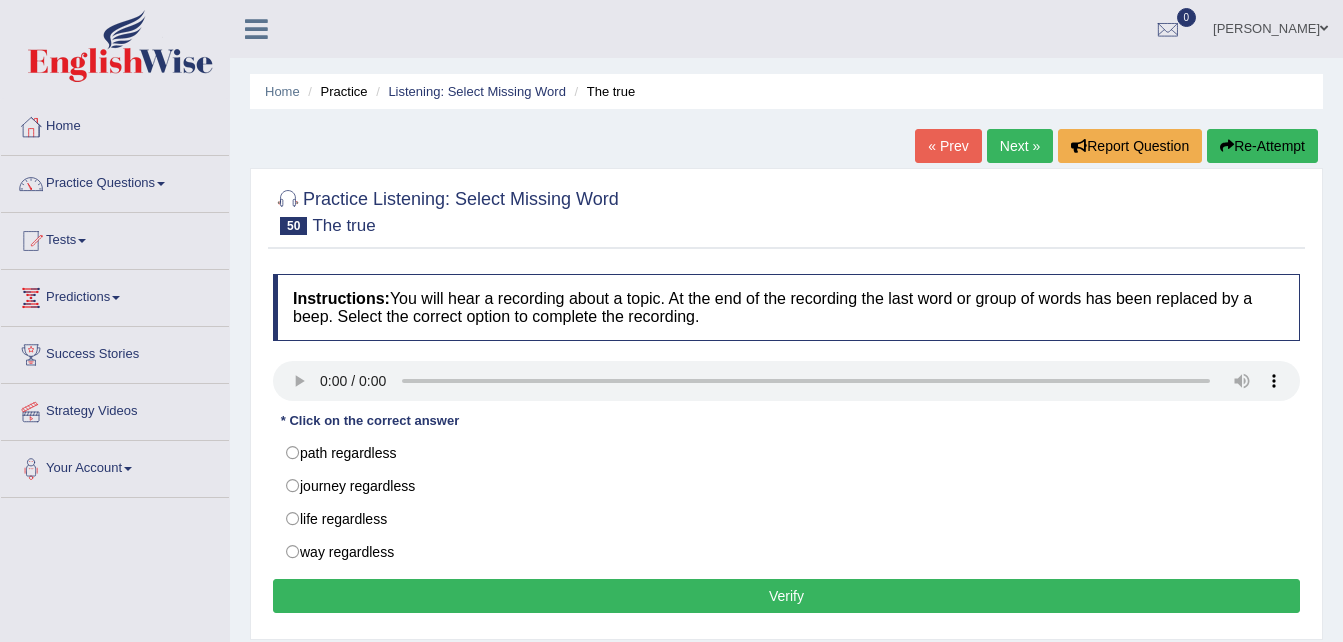 scroll, scrollTop: 0, scrollLeft: 0, axis: both 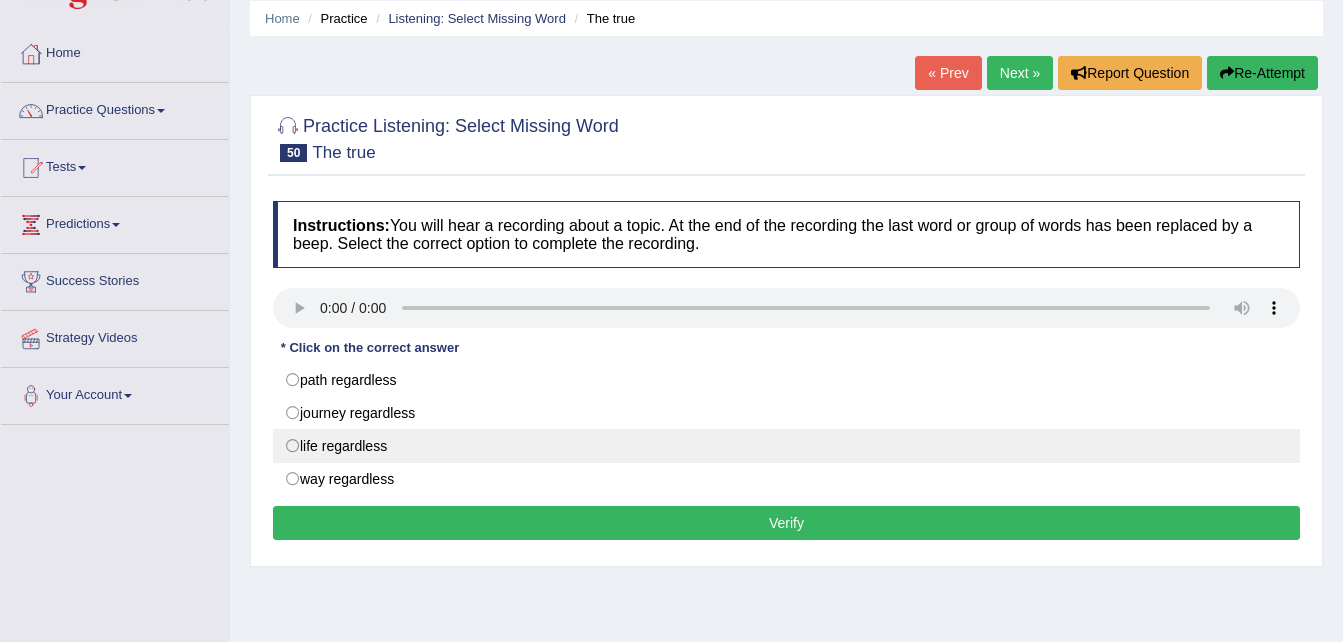 click on "life regardless" at bounding box center [786, 446] 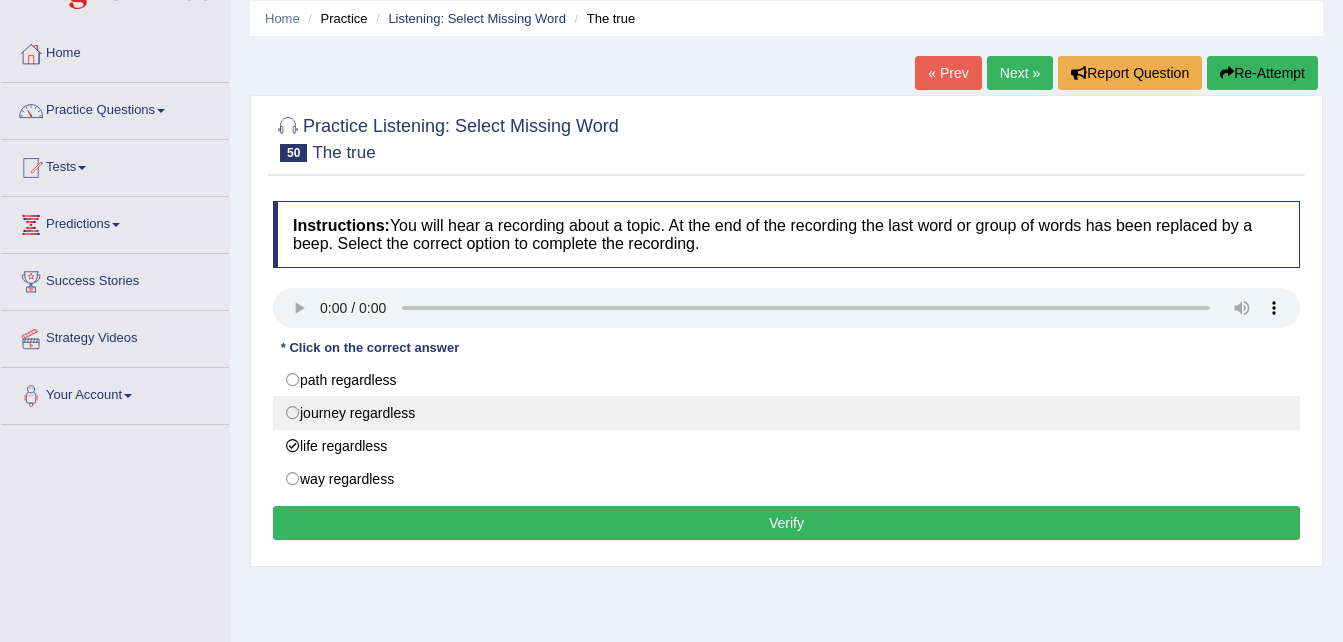 click on "journey regardless" at bounding box center (786, 413) 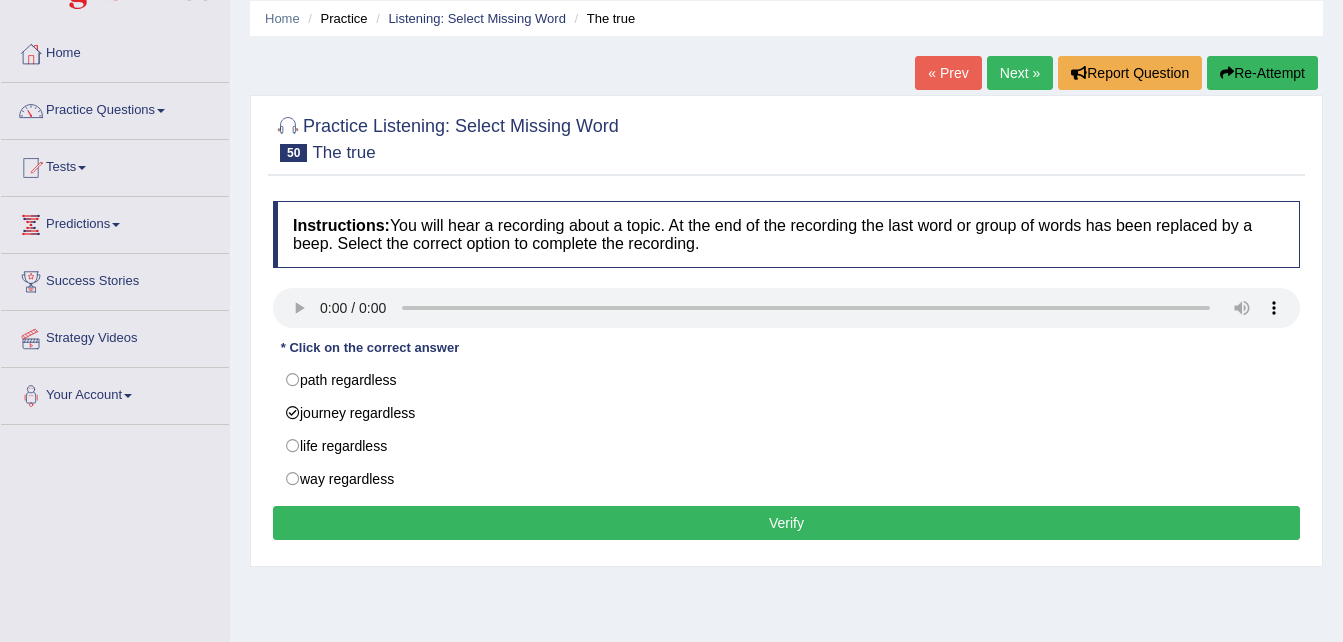 click on "Verify" at bounding box center (786, 523) 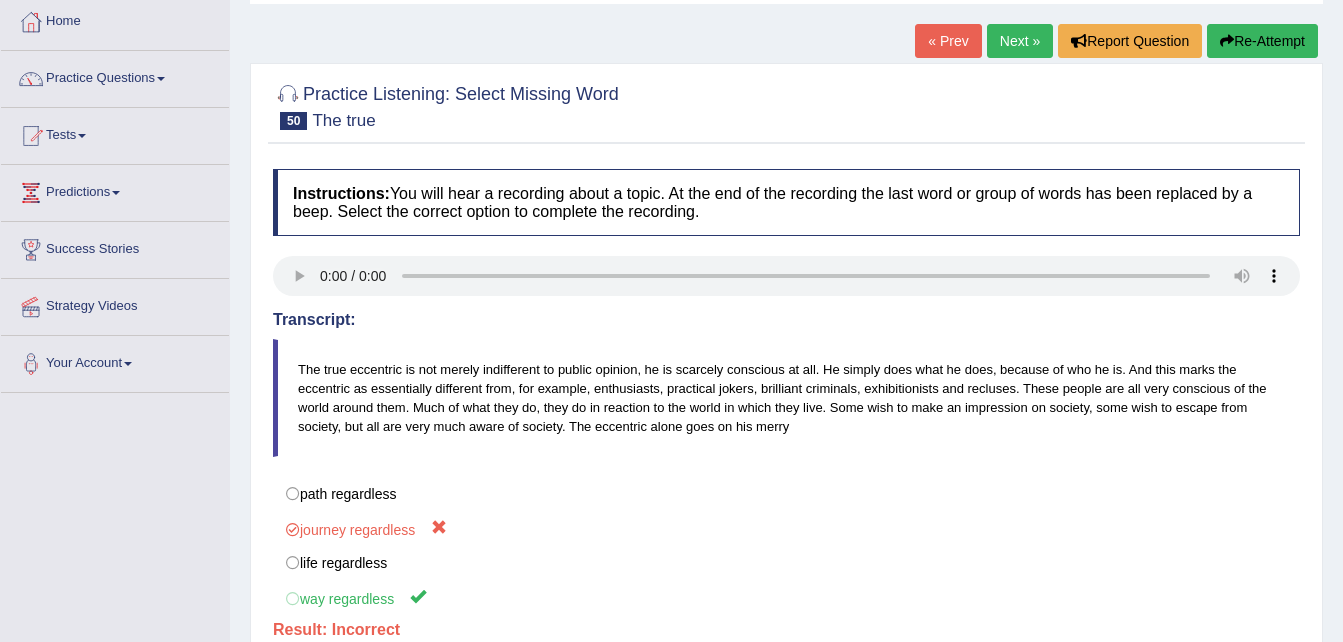 scroll, scrollTop: 104, scrollLeft: 0, axis: vertical 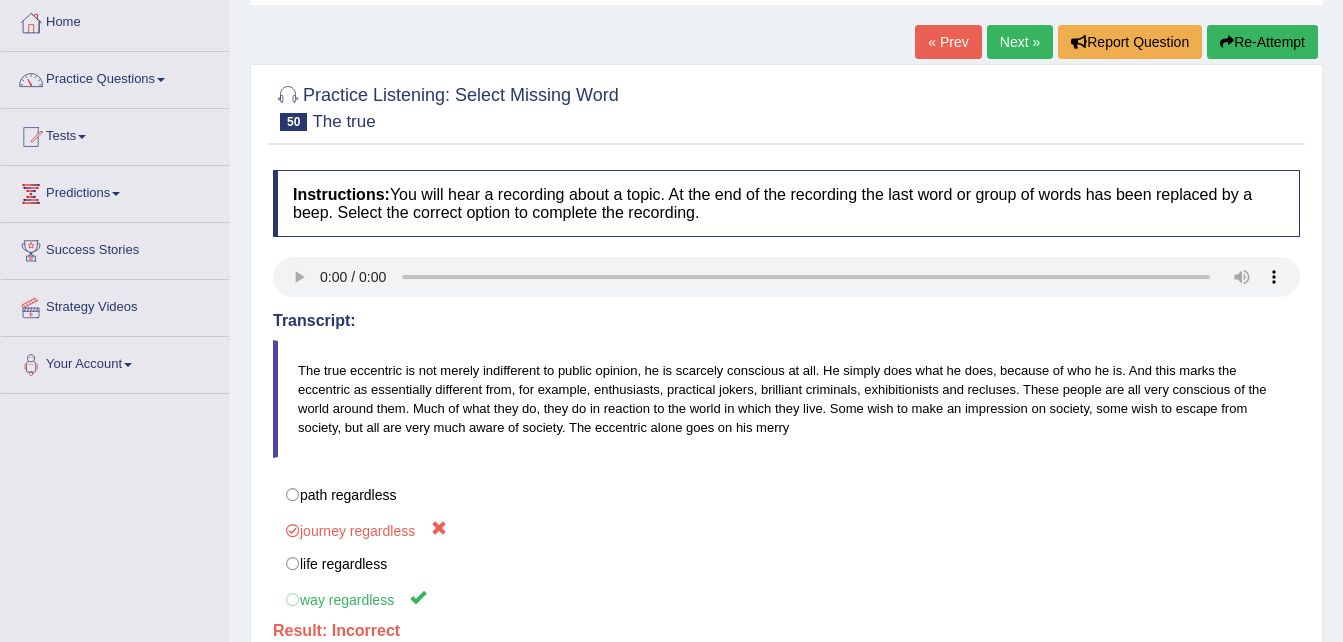 click on "Next »" at bounding box center (1020, 42) 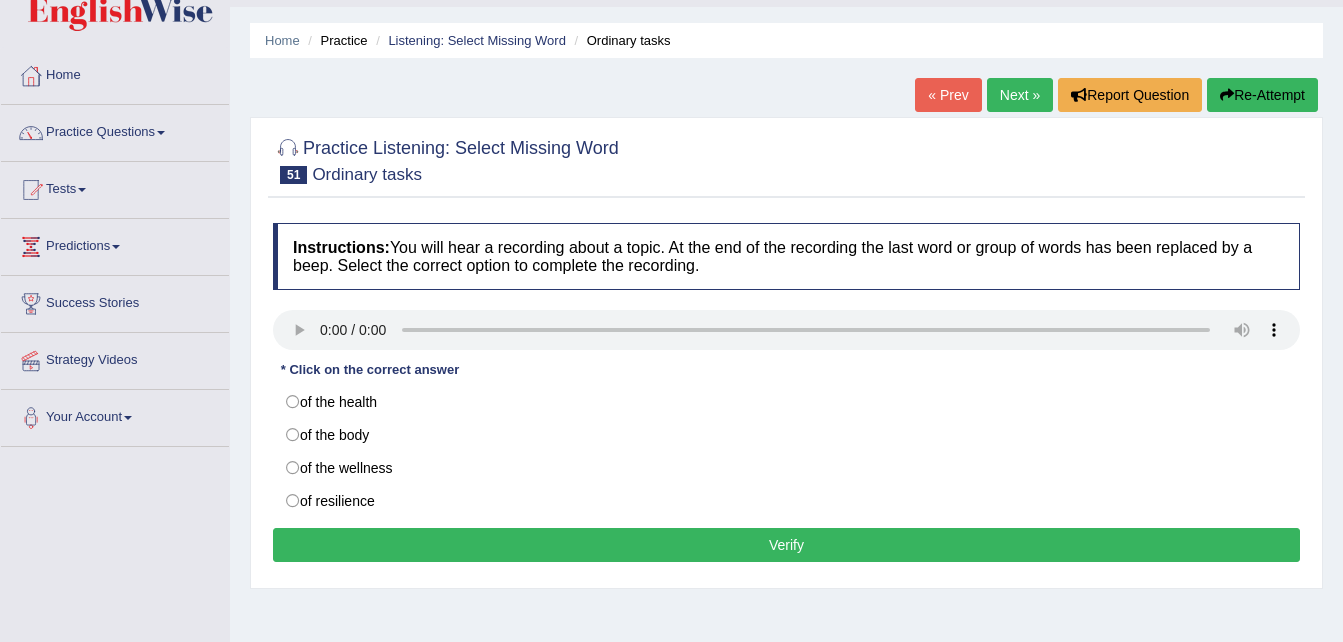 scroll, scrollTop: 51, scrollLeft: 0, axis: vertical 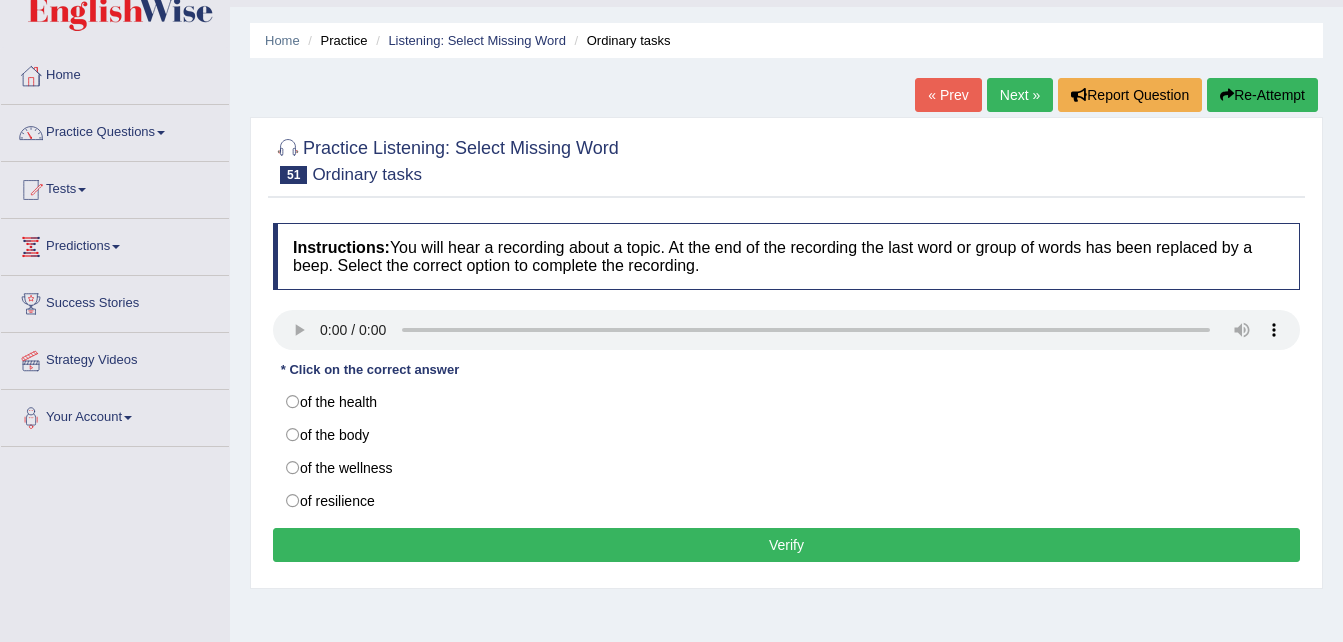 type 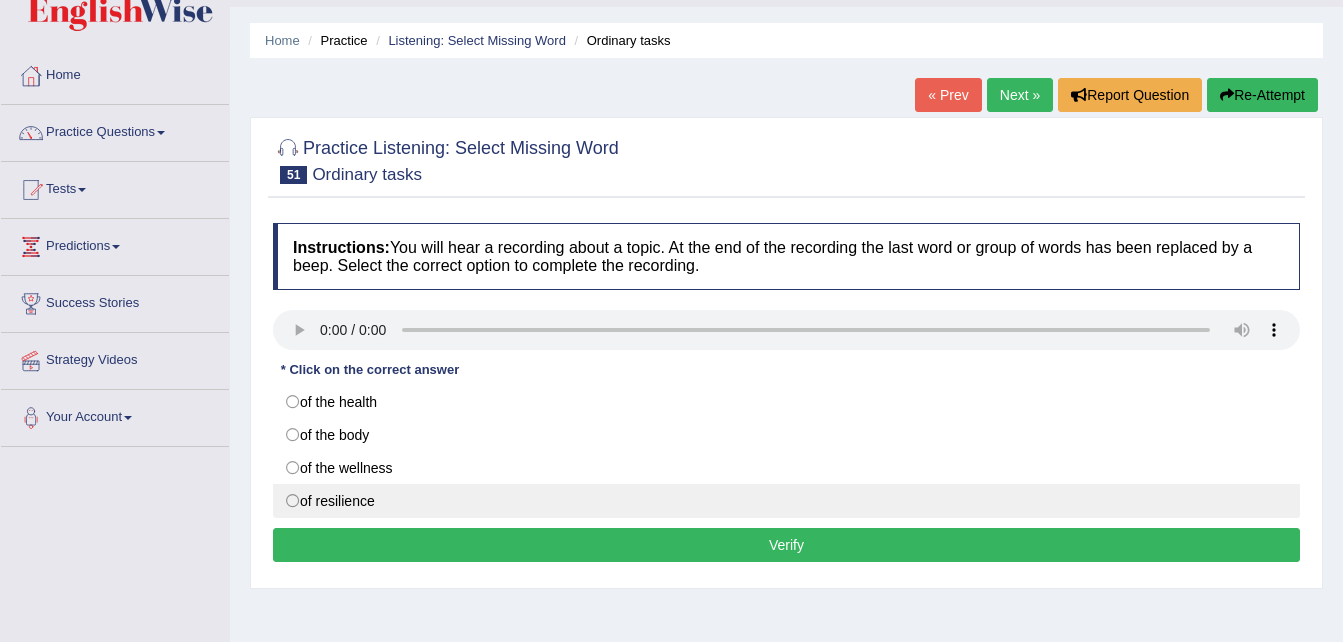 click on "of resilience" at bounding box center (786, 501) 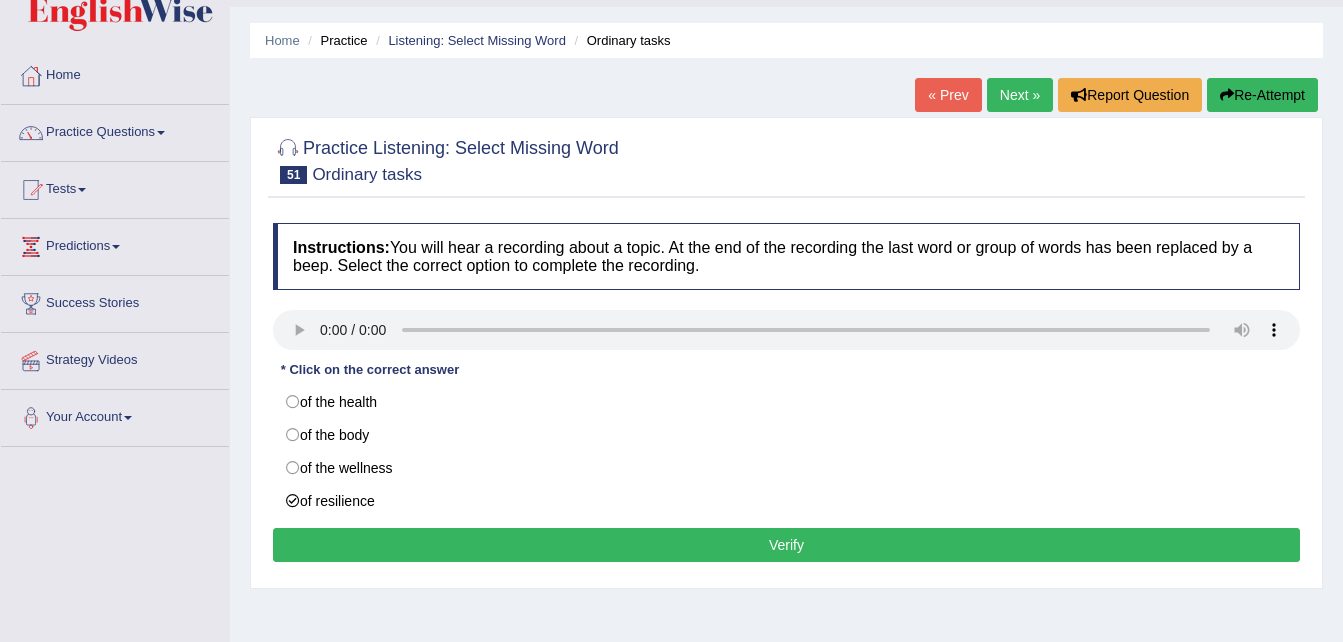 click on "Verify" at bounding box center [786, 545] 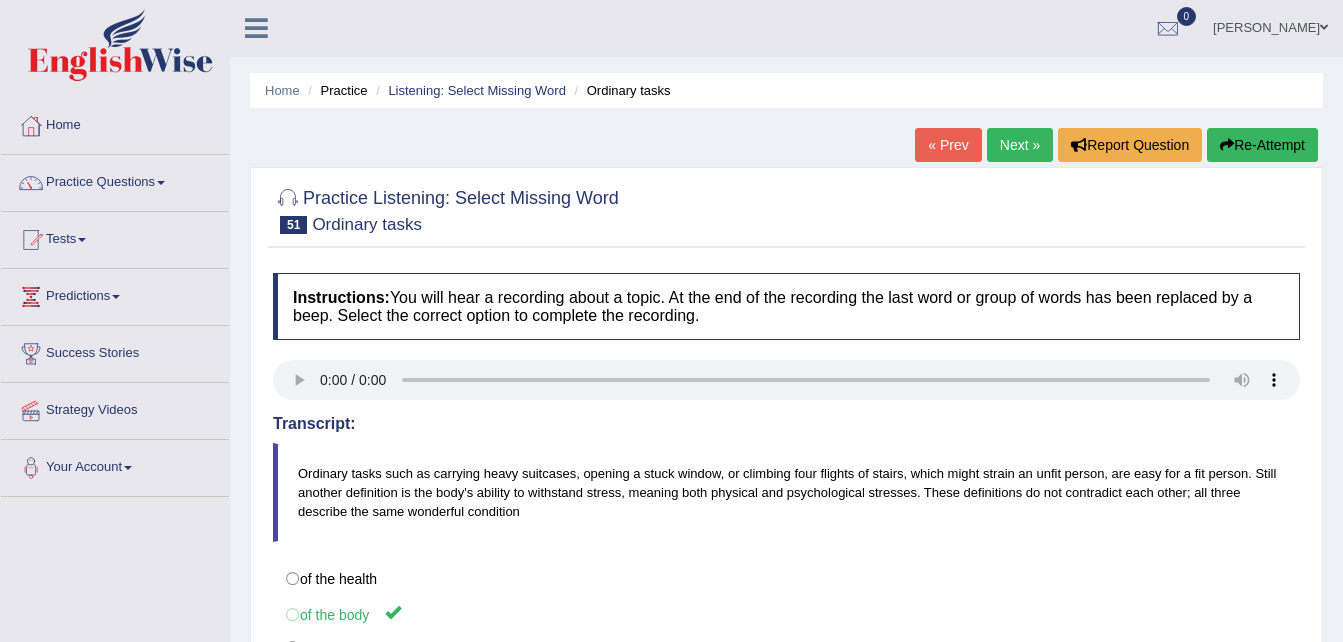 scroll, scrollTop: 0, scrollLeft: 0, axis: both 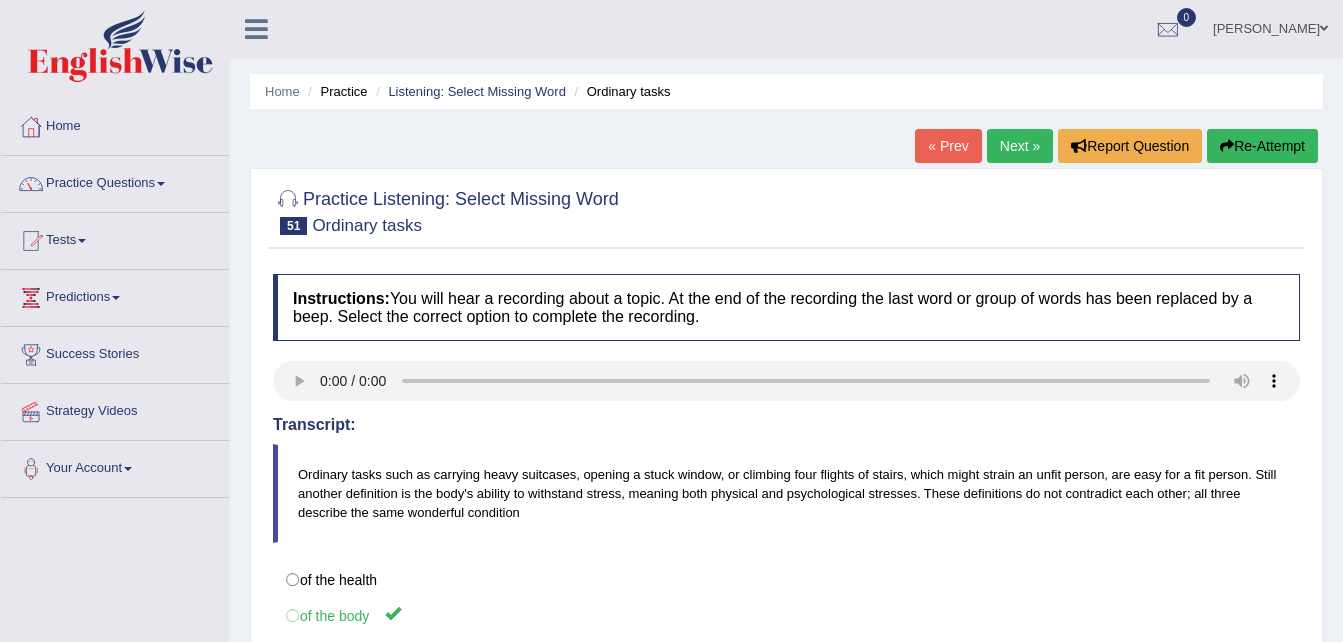 click on "Next »" at bounding box center [1020, 146] 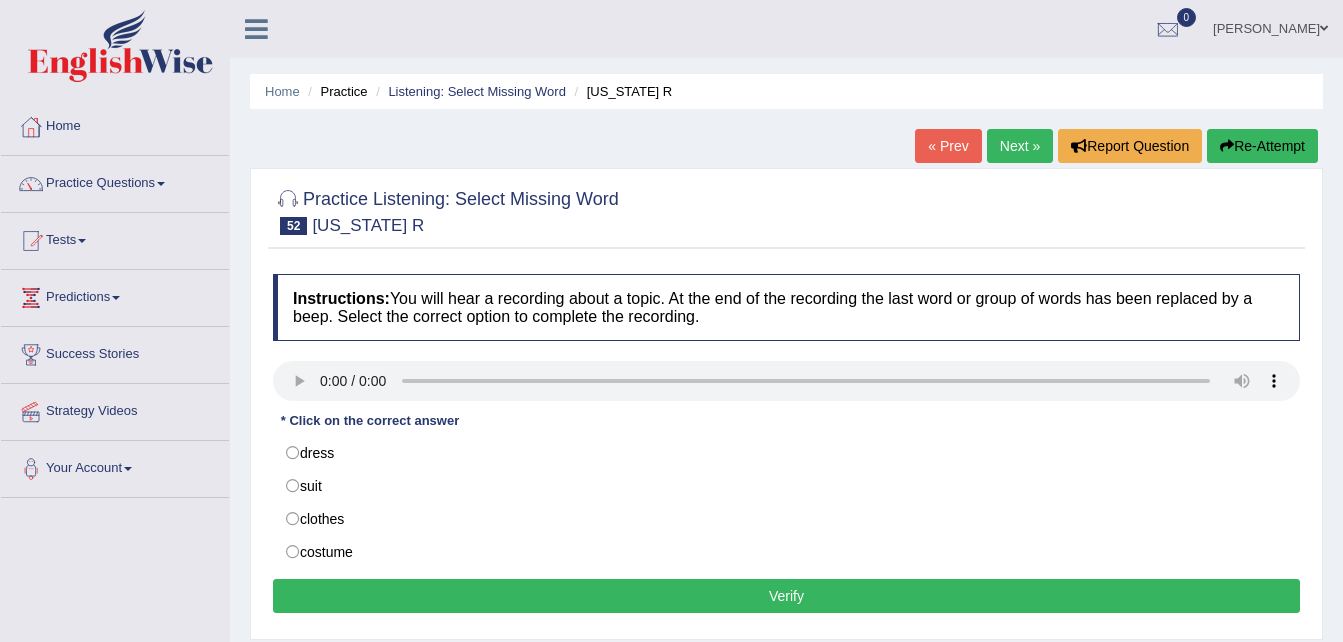 scroll, scrollTop: 0, scrollLeft: 0, axis: both 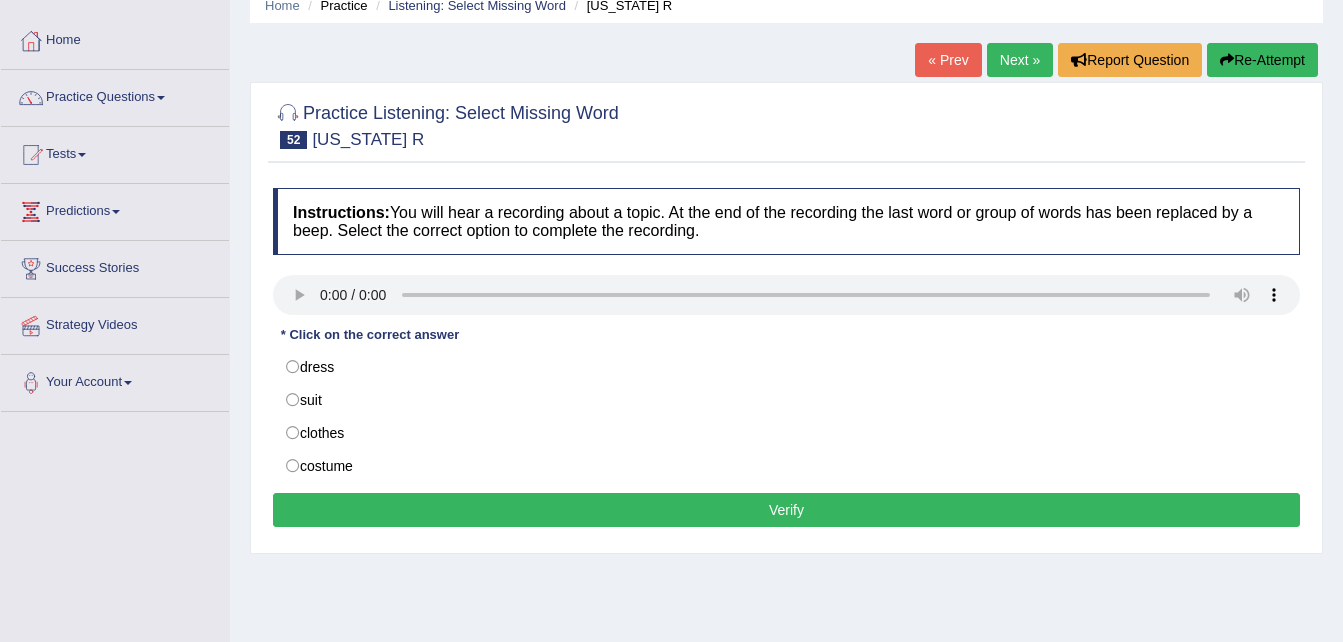 type 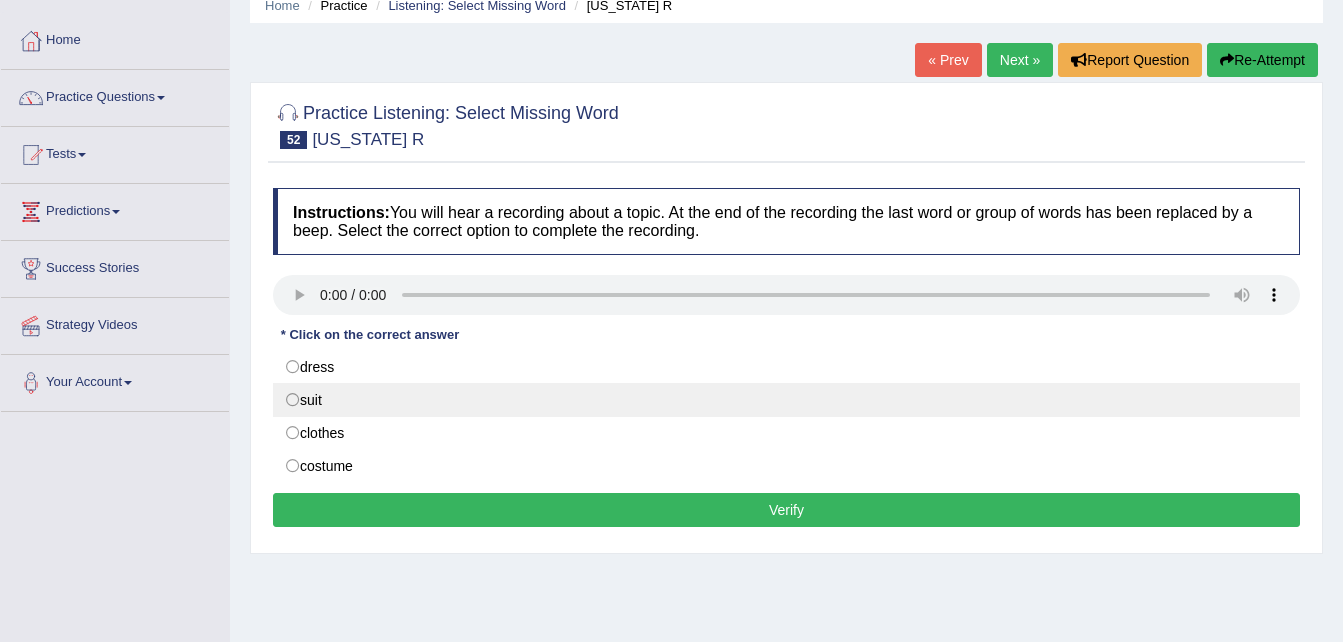 click on "suit" at bounding box center (786, 400) 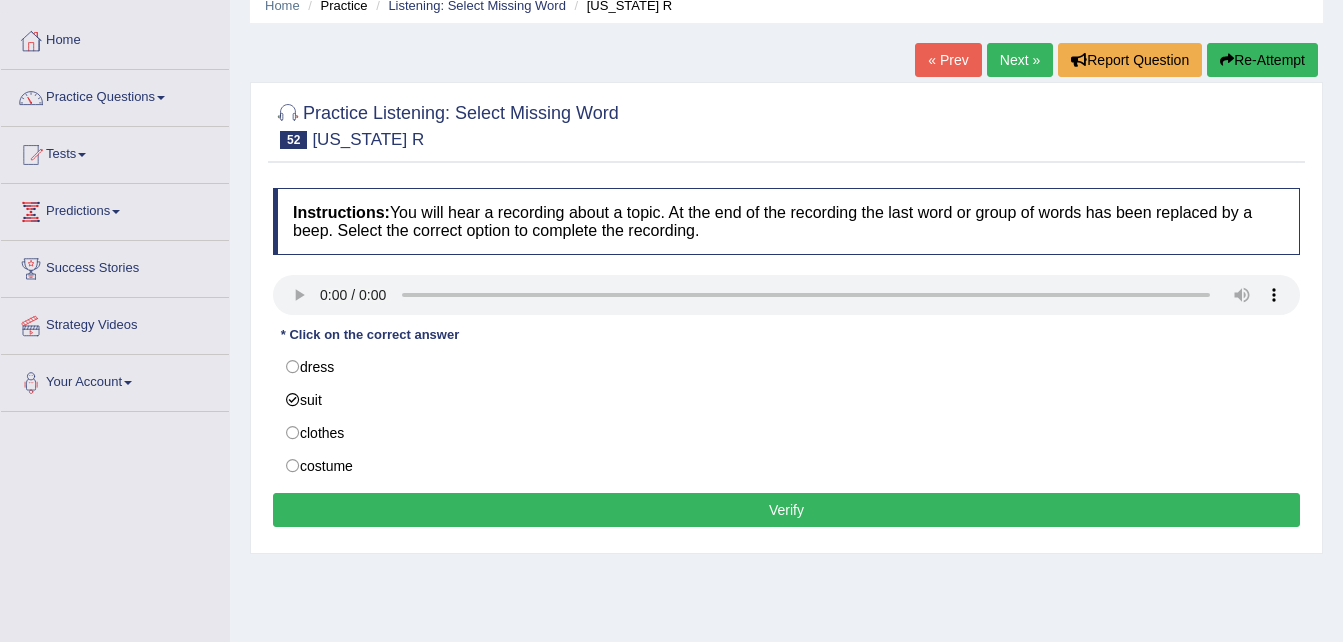 click on "Verify" at bounding box center (786, 510) 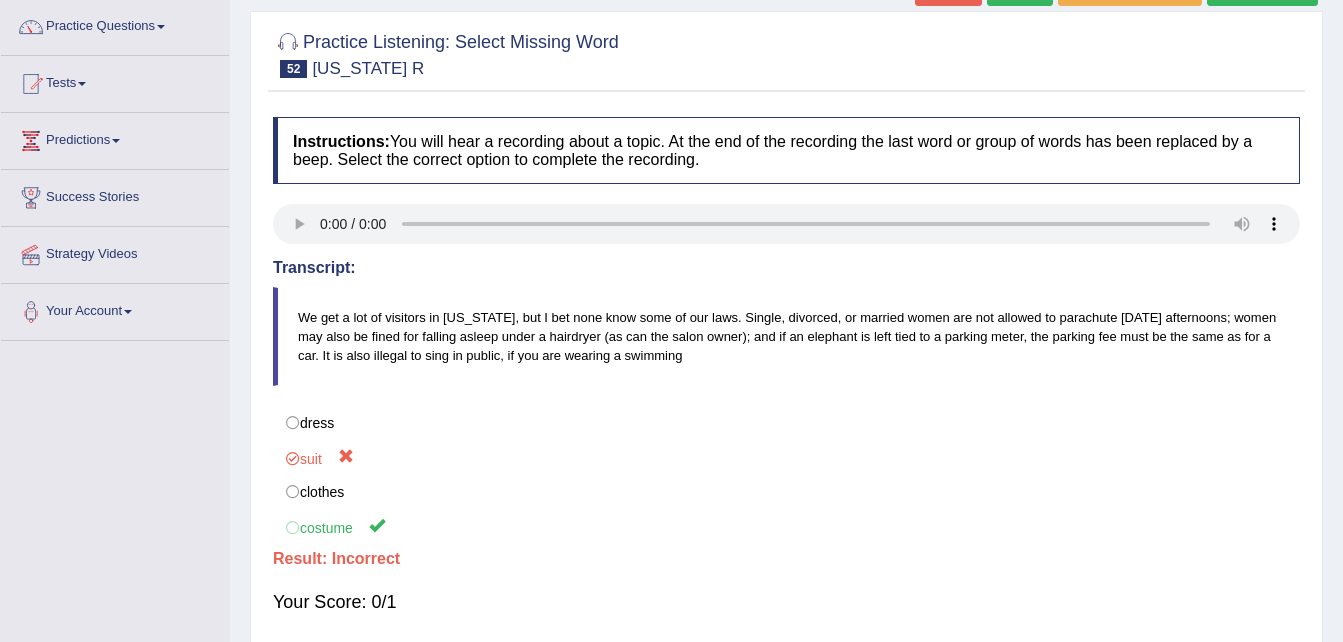 scroll, scrollTop: 0, scrollLeft: 0, axis: both 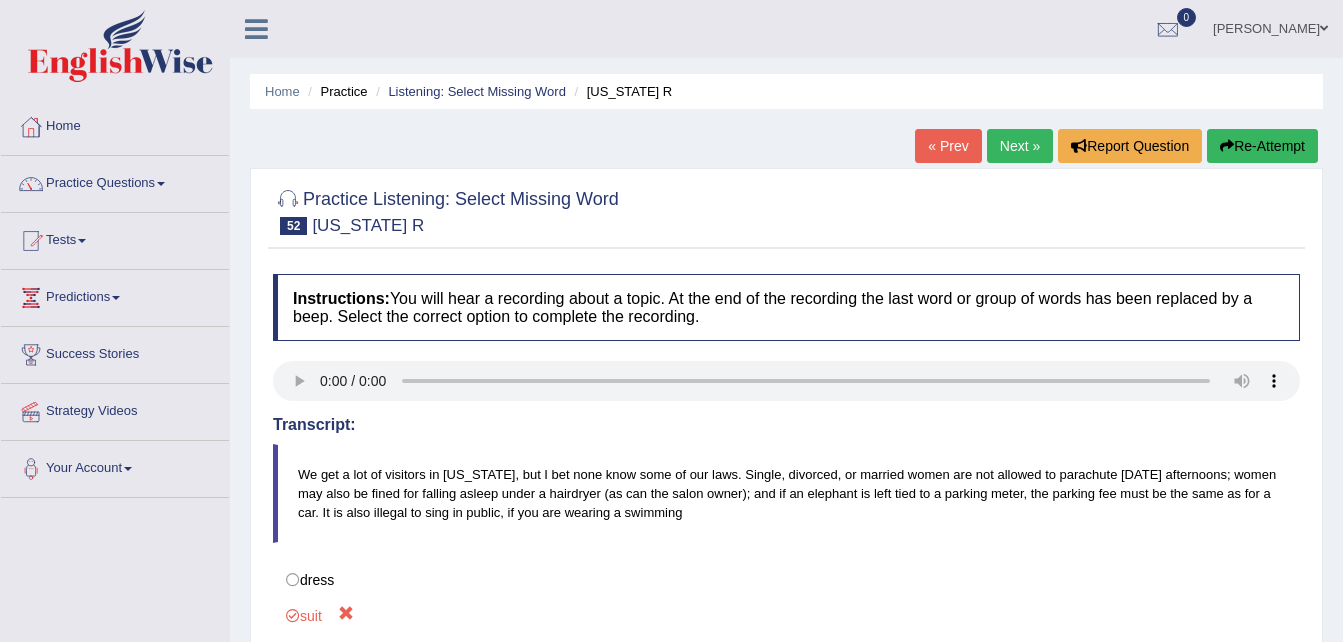 click on "Next »" at bounding box center (1020, 146) 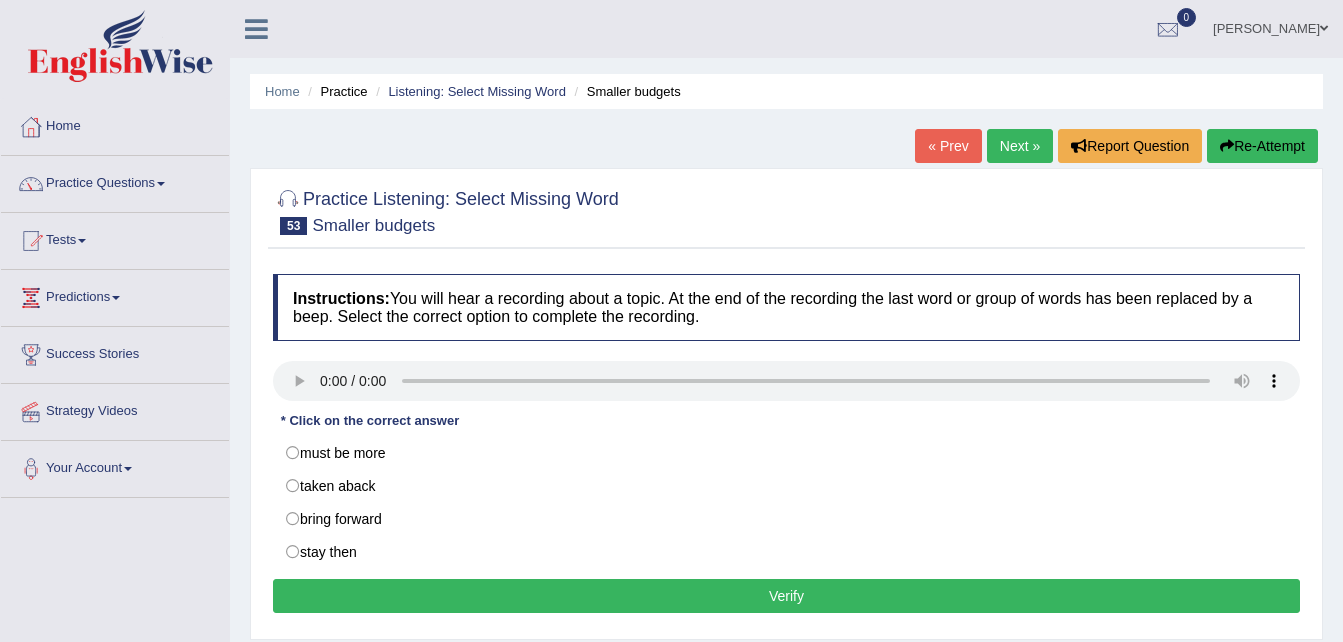 scroll, scrollTop: 0, scrollLeft: 0, axis: both 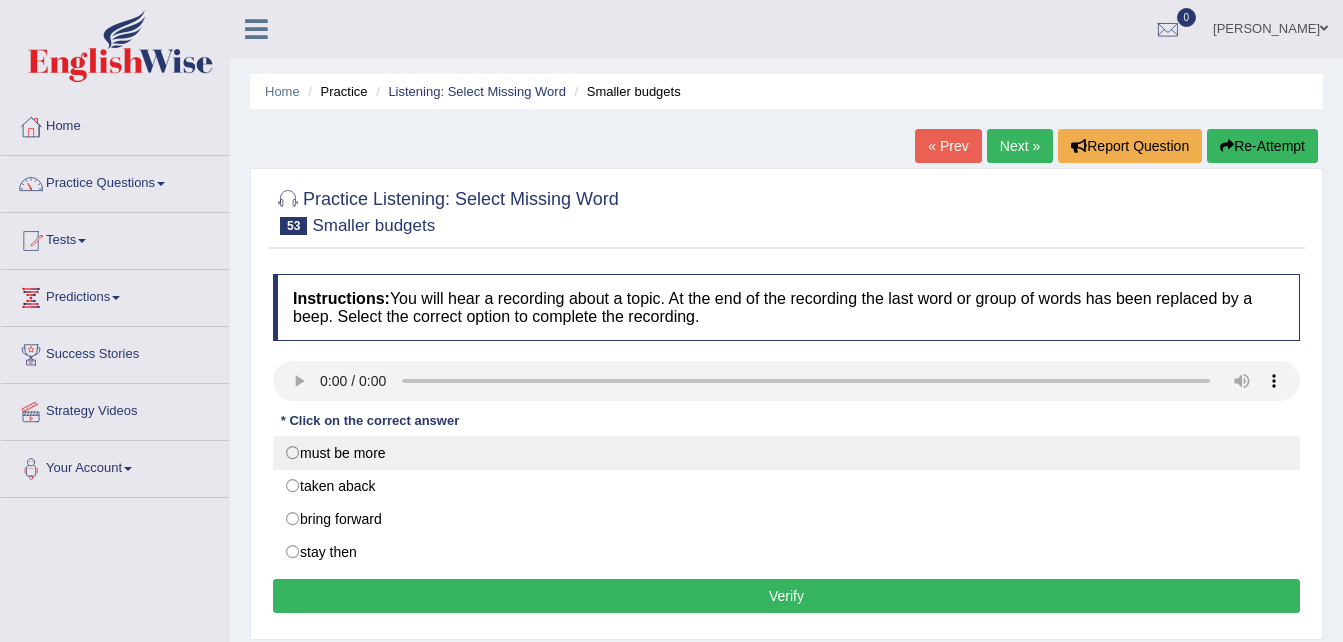 click on "must be more" at bounding box center [786, 453] 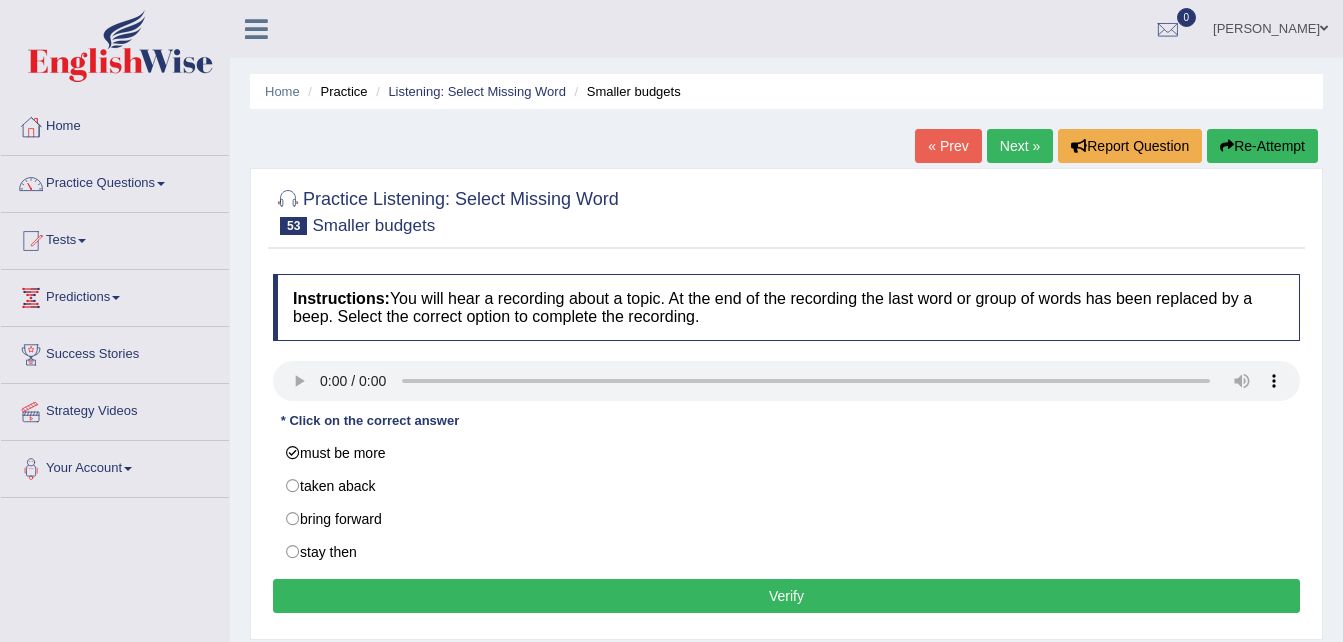 click on "Verify" at bounding box center [786, 596] 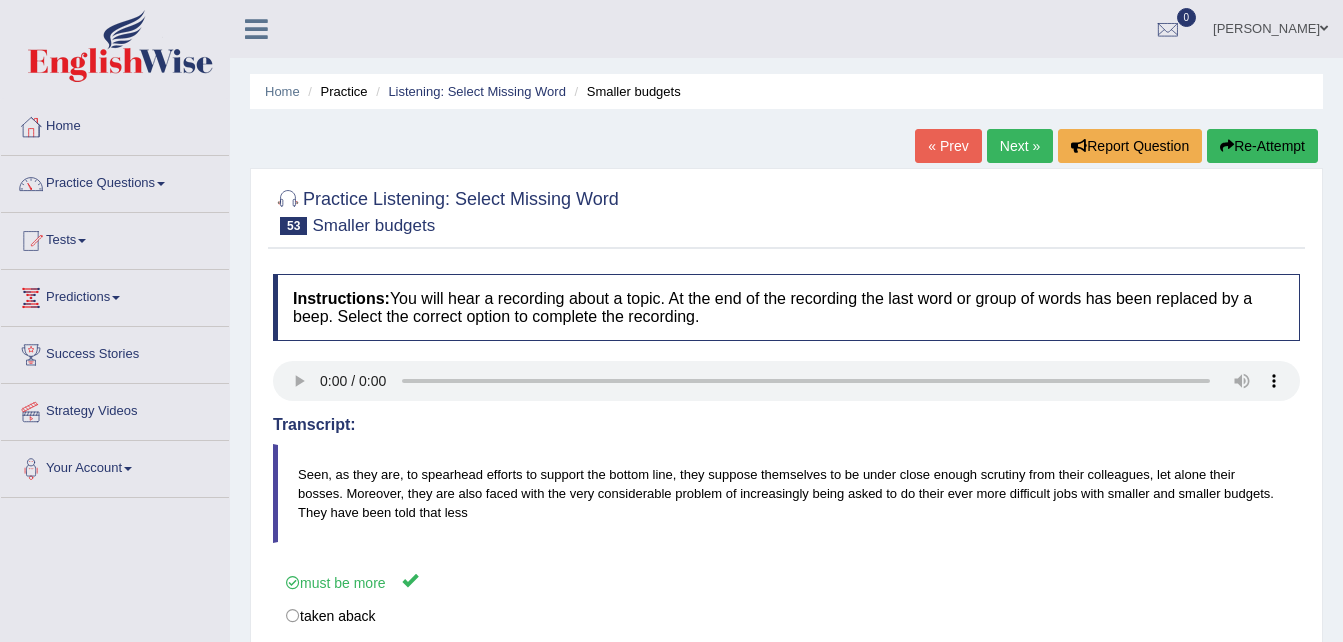 click on "Next »" at bounding box center (1020, 146) 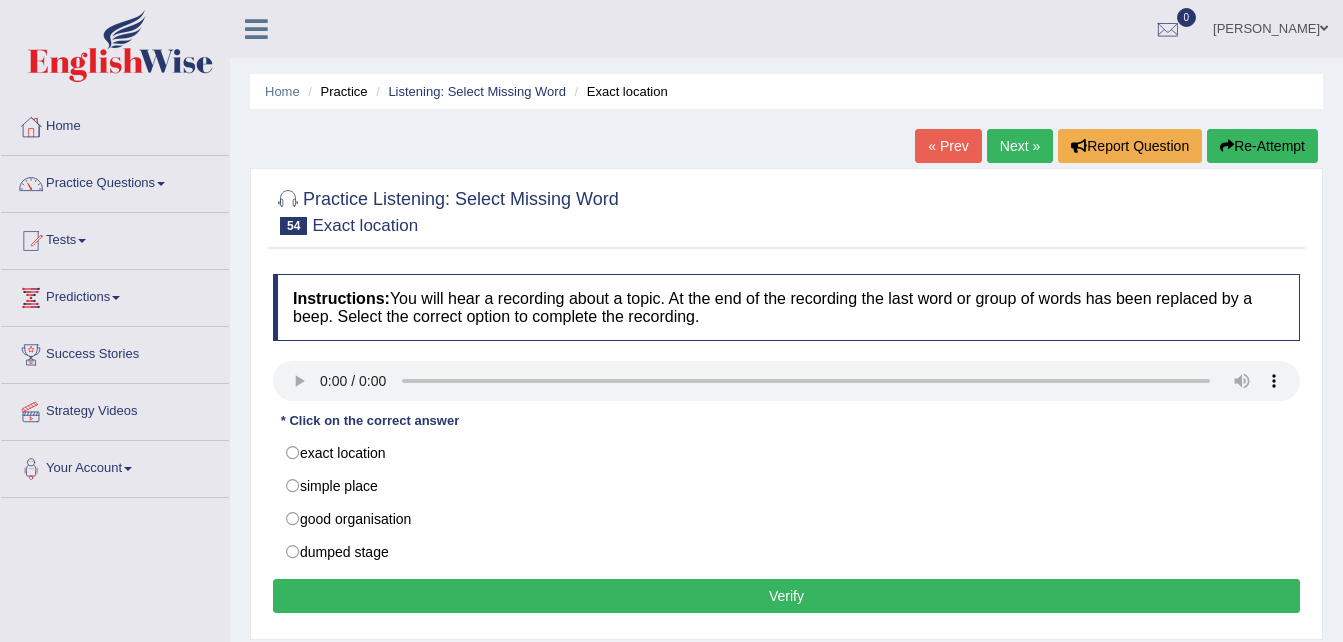 scroll, scrollTop: 0, scrollLeft: 0, axis: both 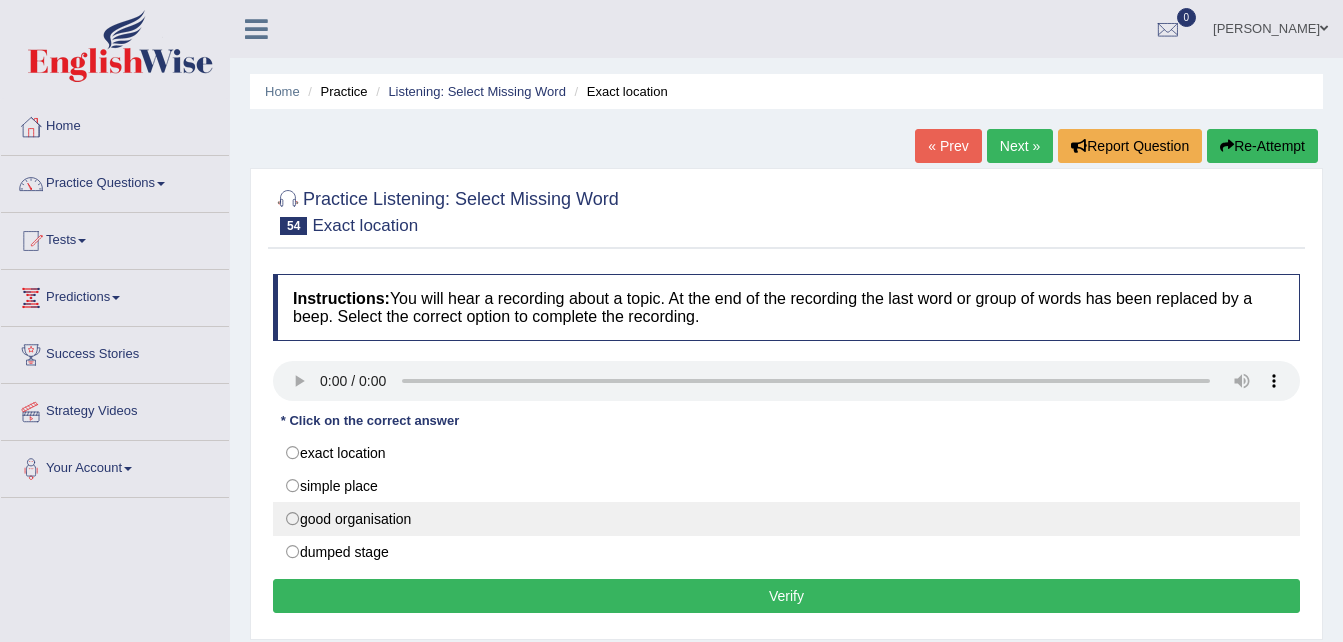 click on "good organisation" at bounding box center [786, 519] 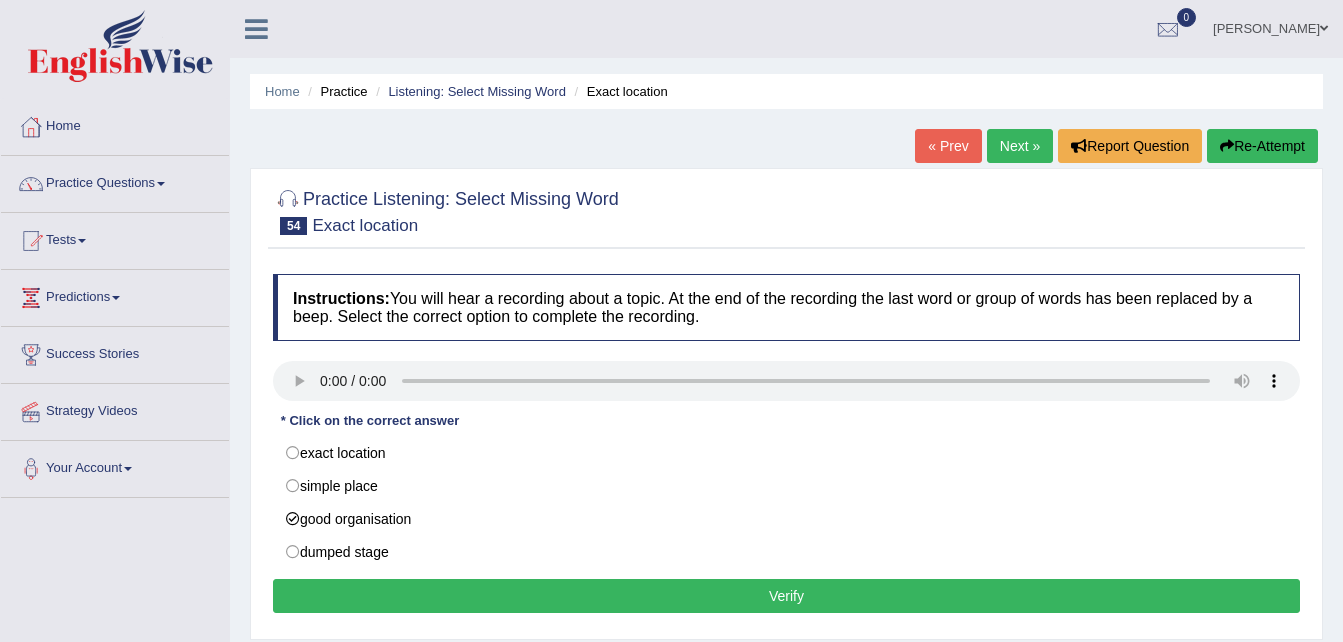 scroll, scrollTop: 34, scrollLeft: 0, axis: vertical 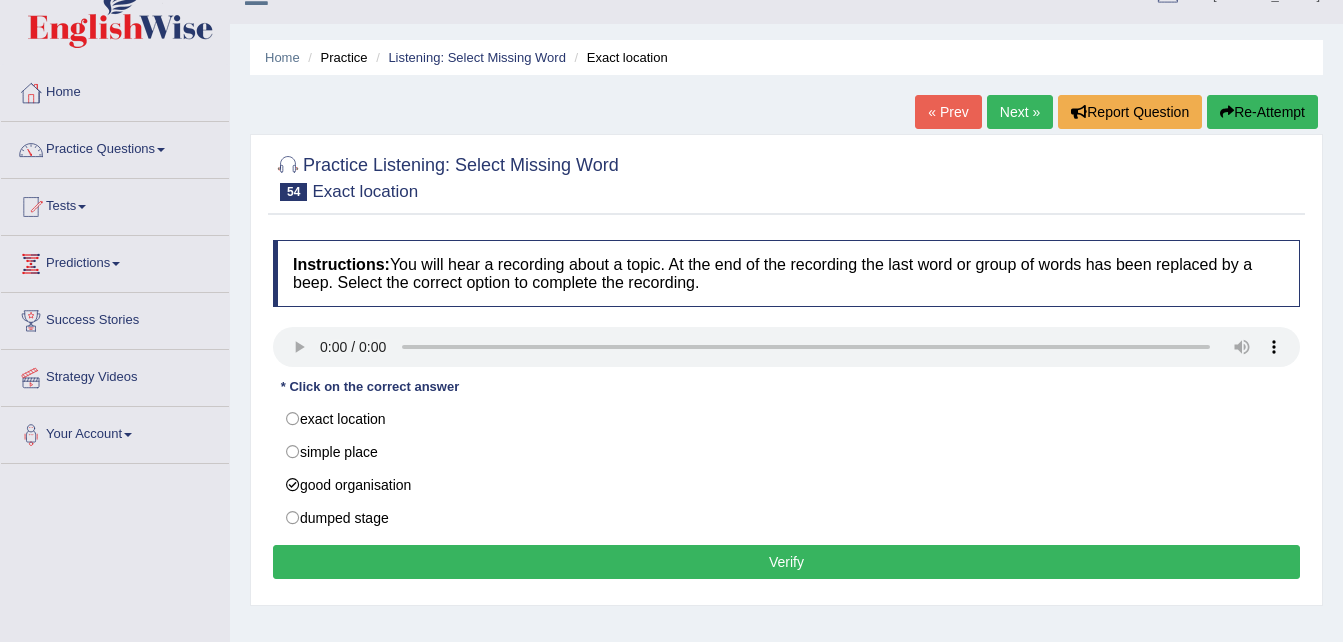 click on "Verify" at bounding box center [786, 562] 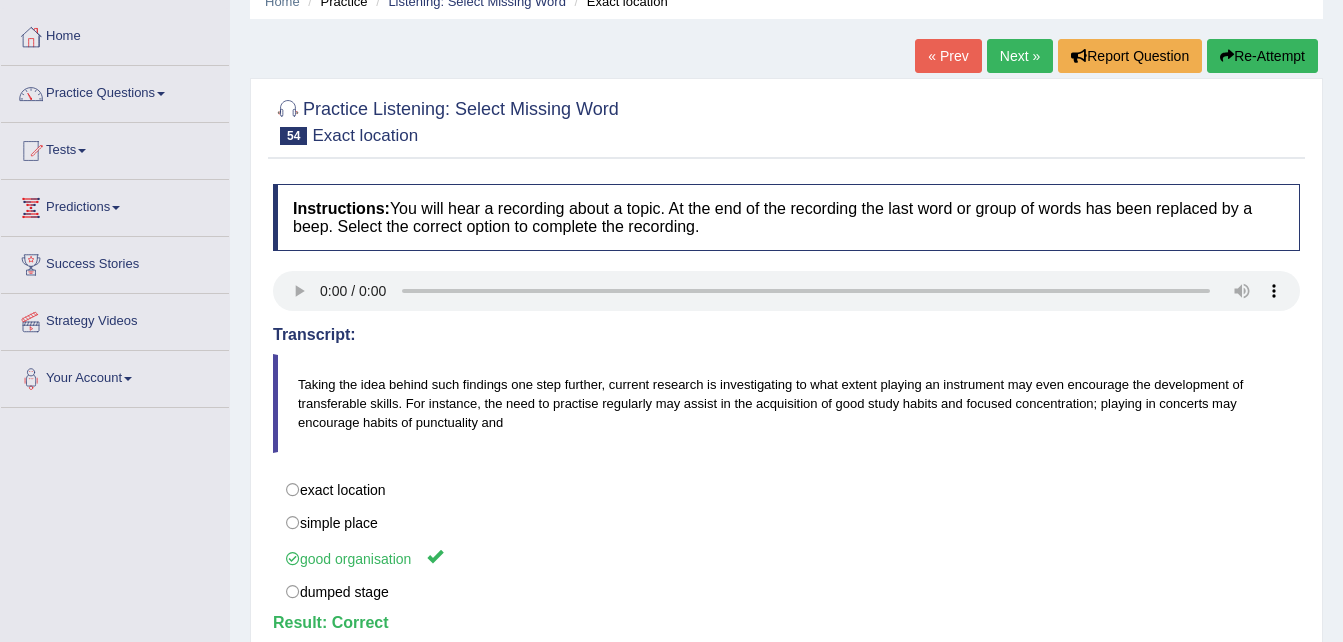 scroll, scrollTop: 91, scrollLeft: 0, axis: vertical 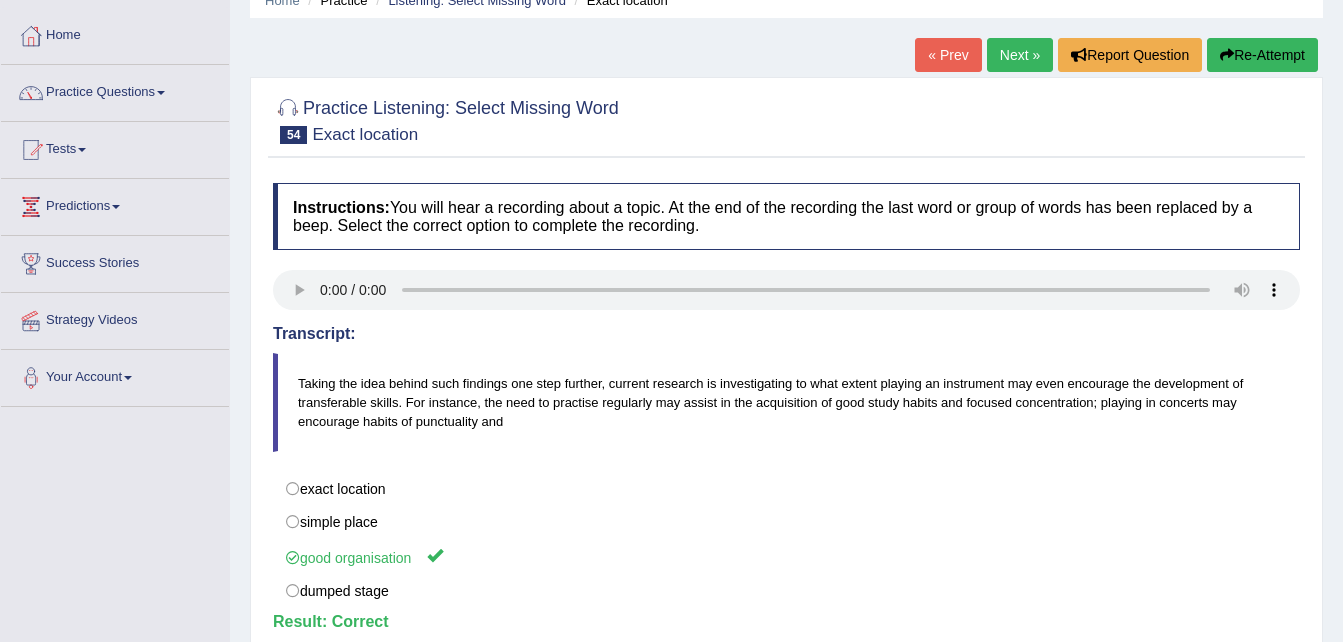 click on "Next »" at bounding box center (1020, 55) 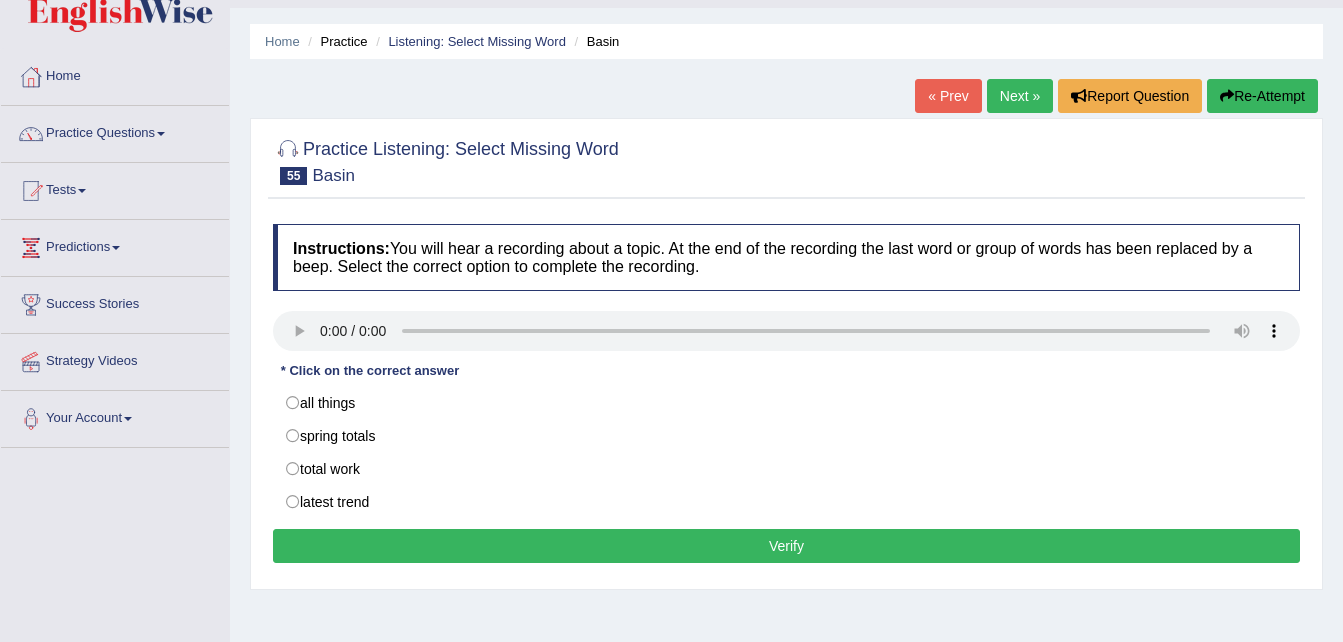 scroll, scrollTop: 50, scrollLeft: 0, axis: vertical 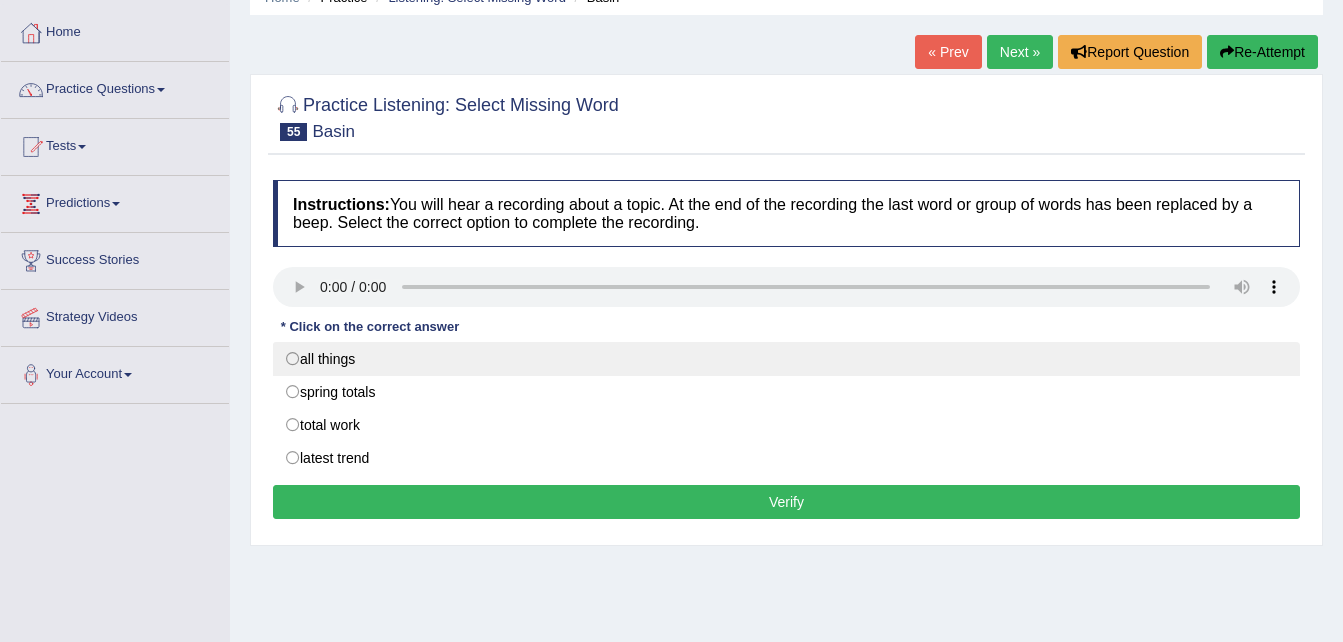 click on "all things" at bounding box center [786, 359] 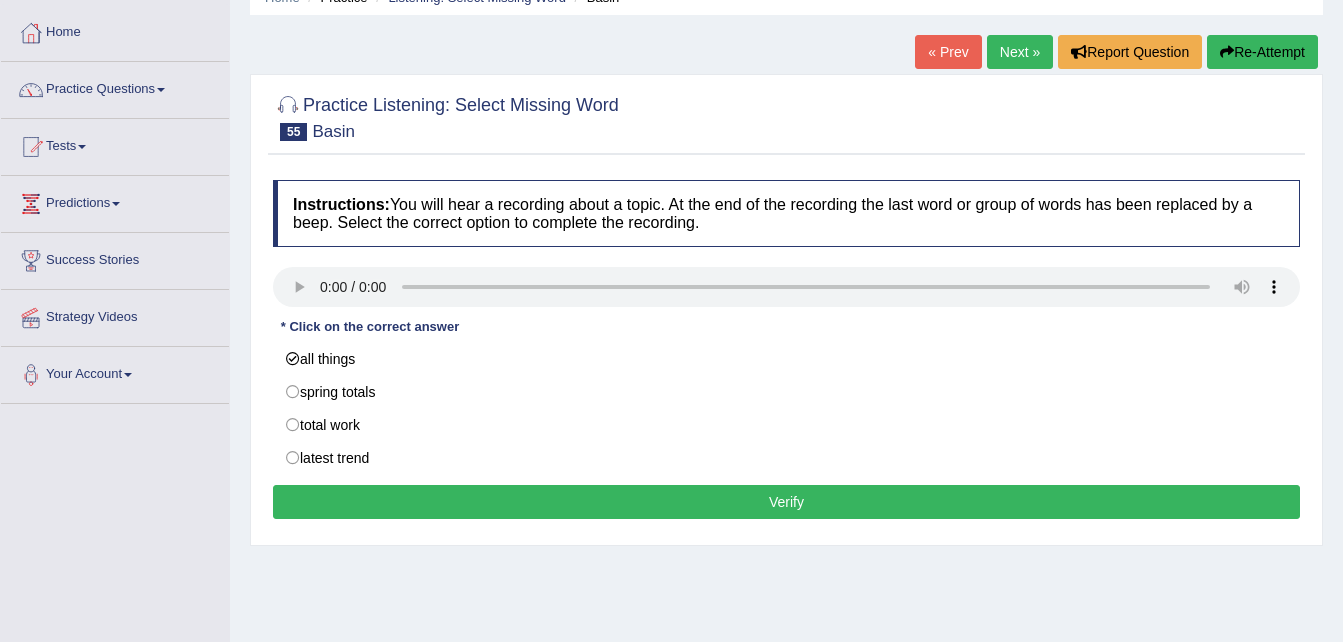 click on "Verify" at bounding box center (786, 502) 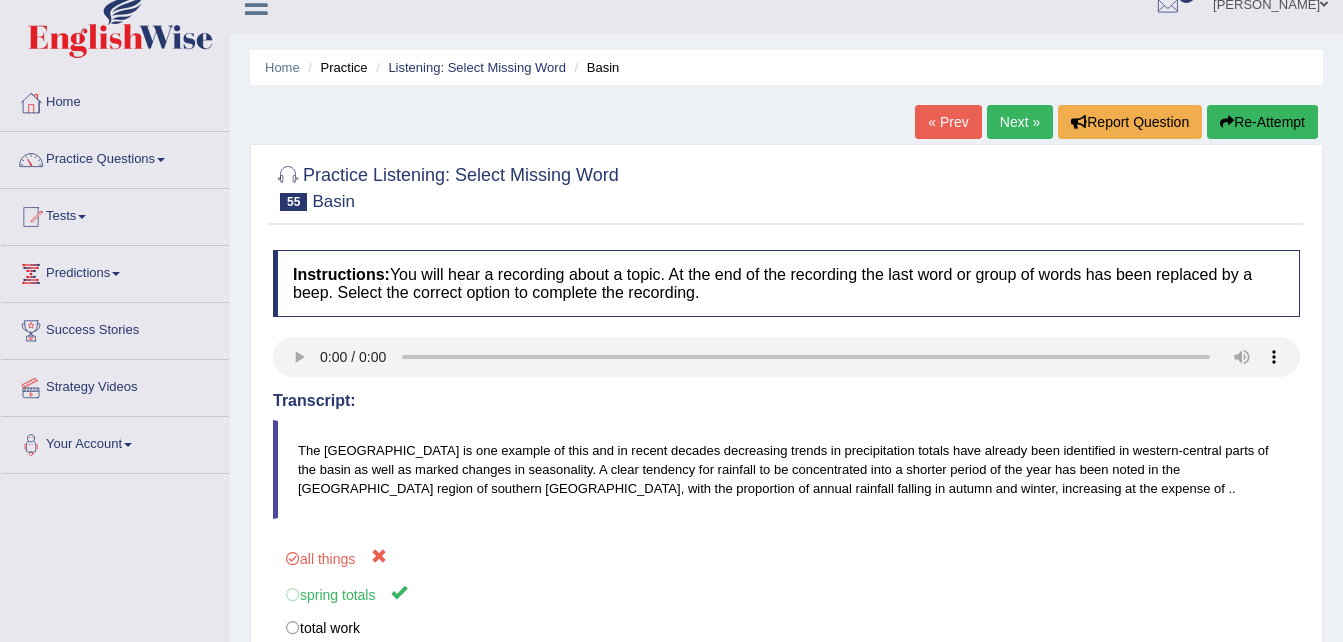 scroll, scrollTop: 21, scrollLeft: 0, axis: vertical 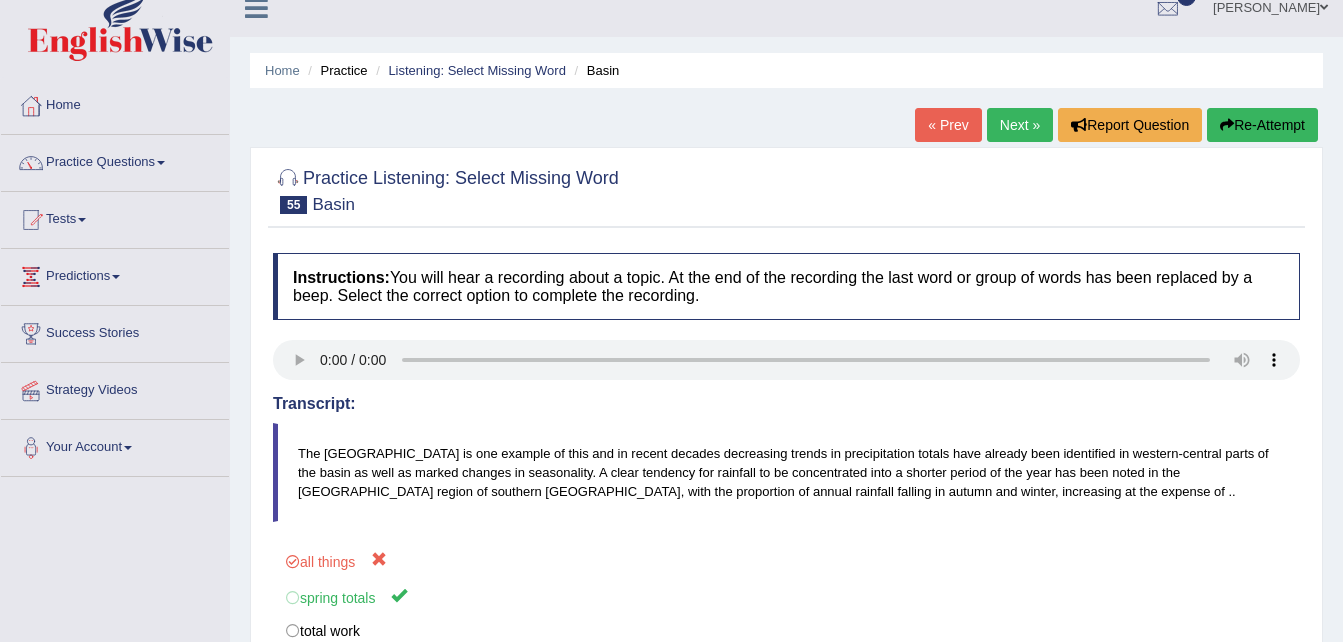click on "Next »" at bounding box center (1020, 125) 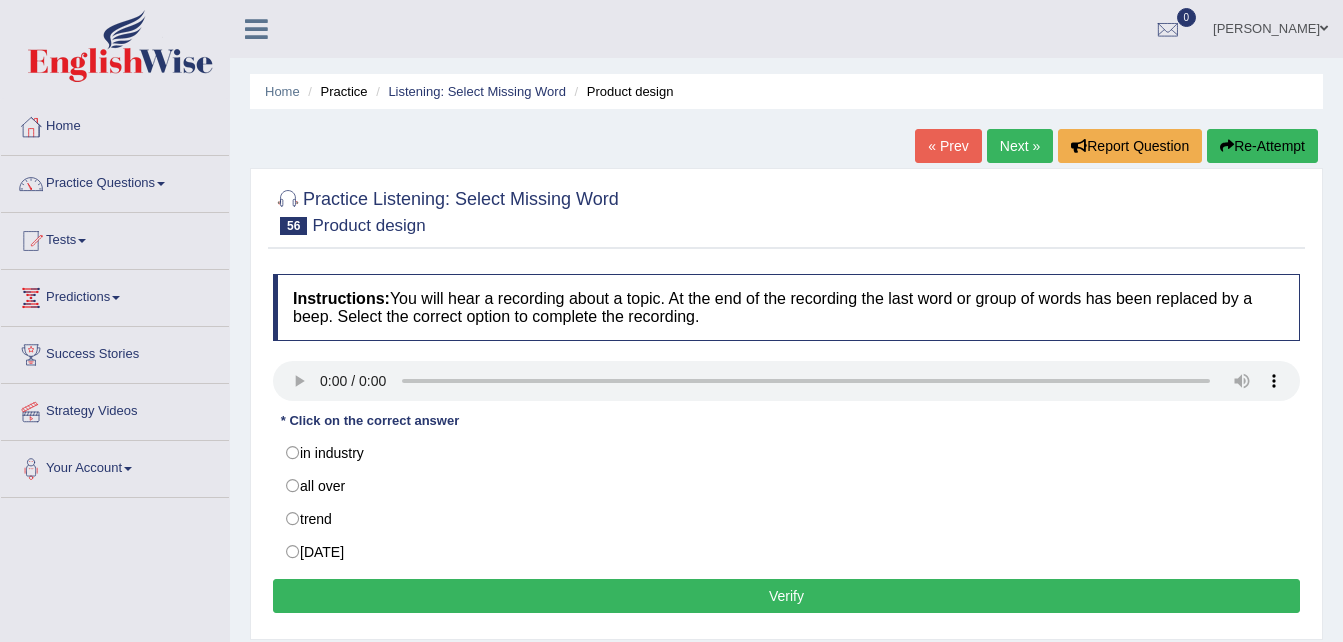 scroll, scrollTop: 0, scrollLeft: 0, axis: both 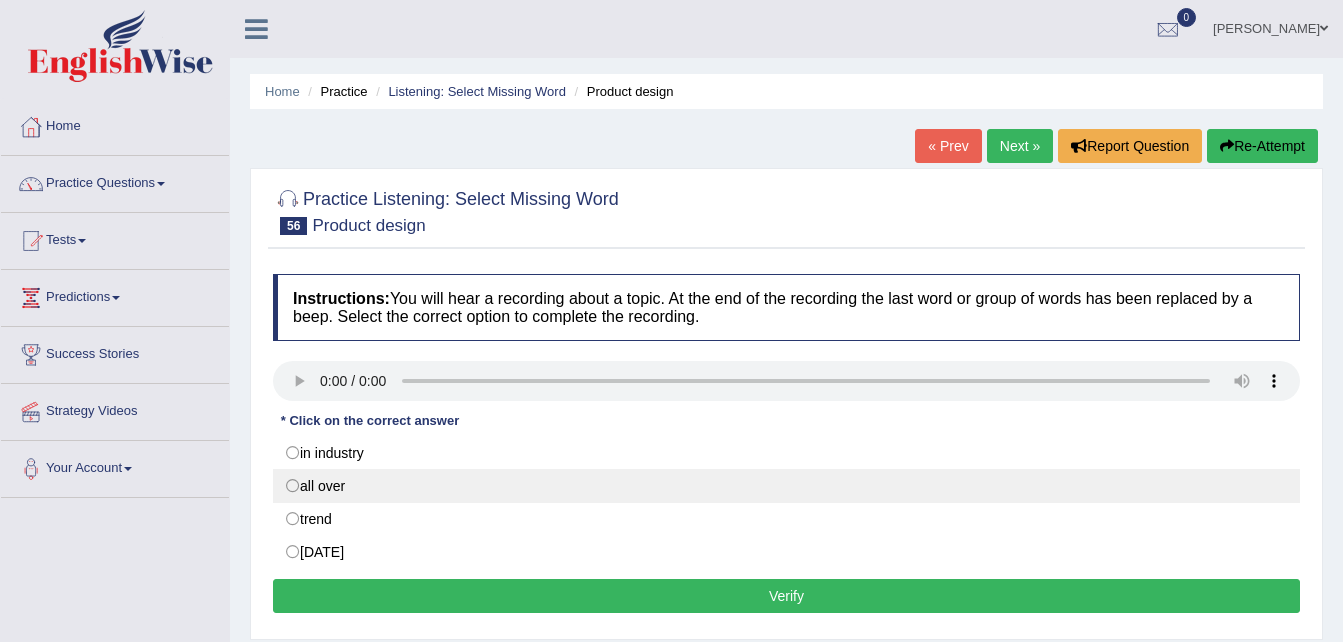 click on "all over" at bounding box center [786, 486] 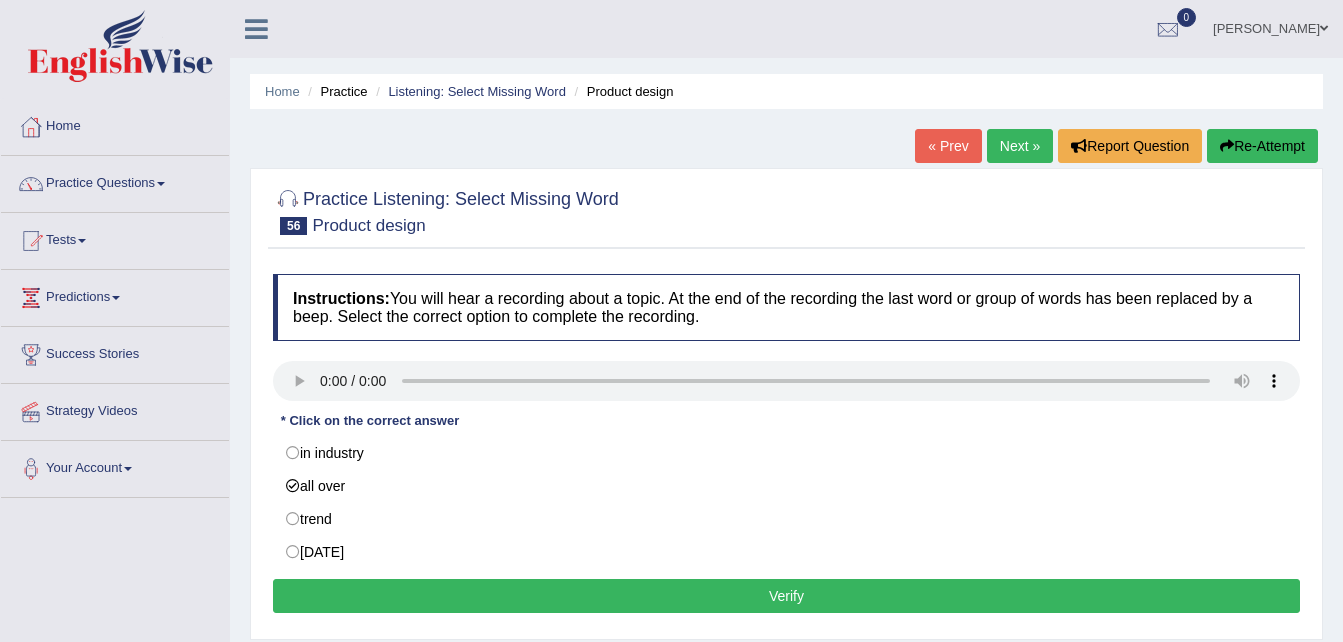 click on "Verify" at bounding box center (786, 596) 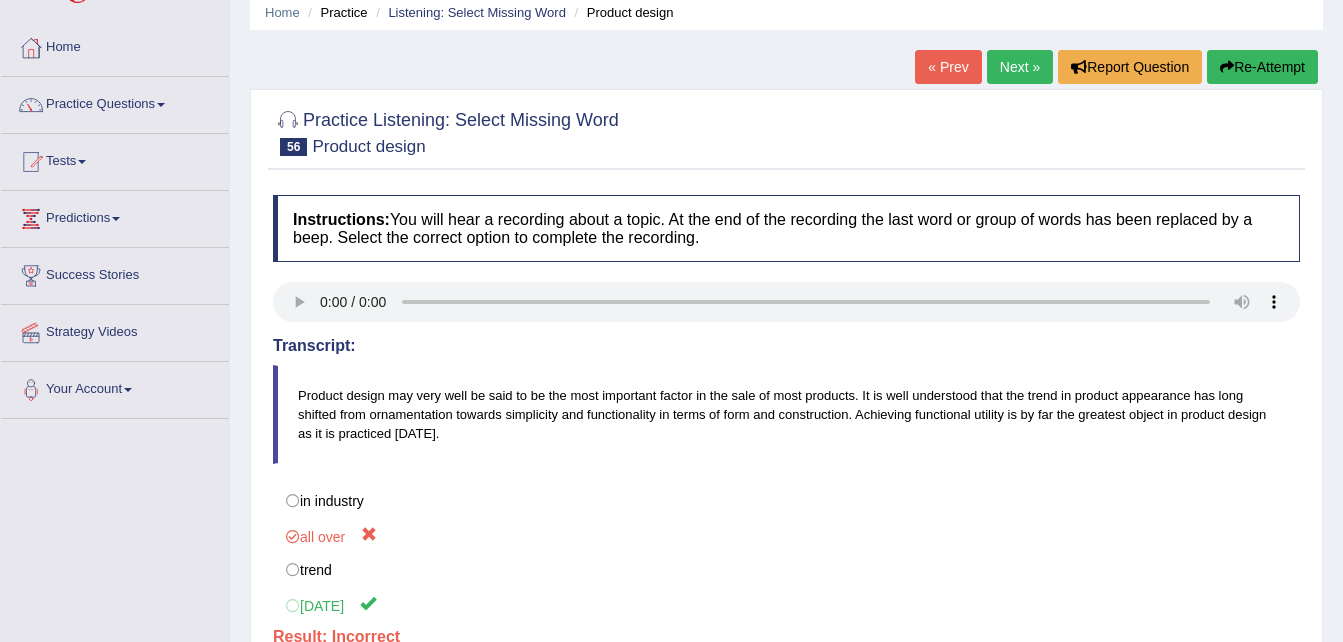 scroll, scrollTop: 77, scrollLeft: 0, axis: vertical 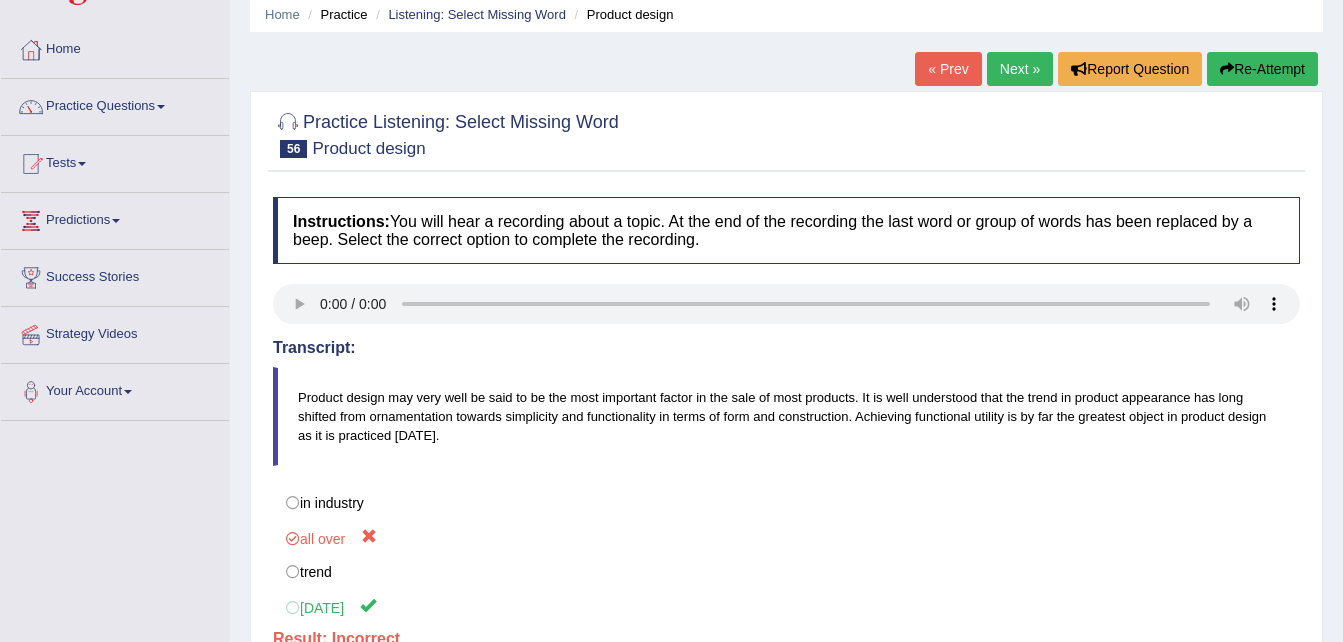 click on "Next »" at bounding box center (1020, 69) 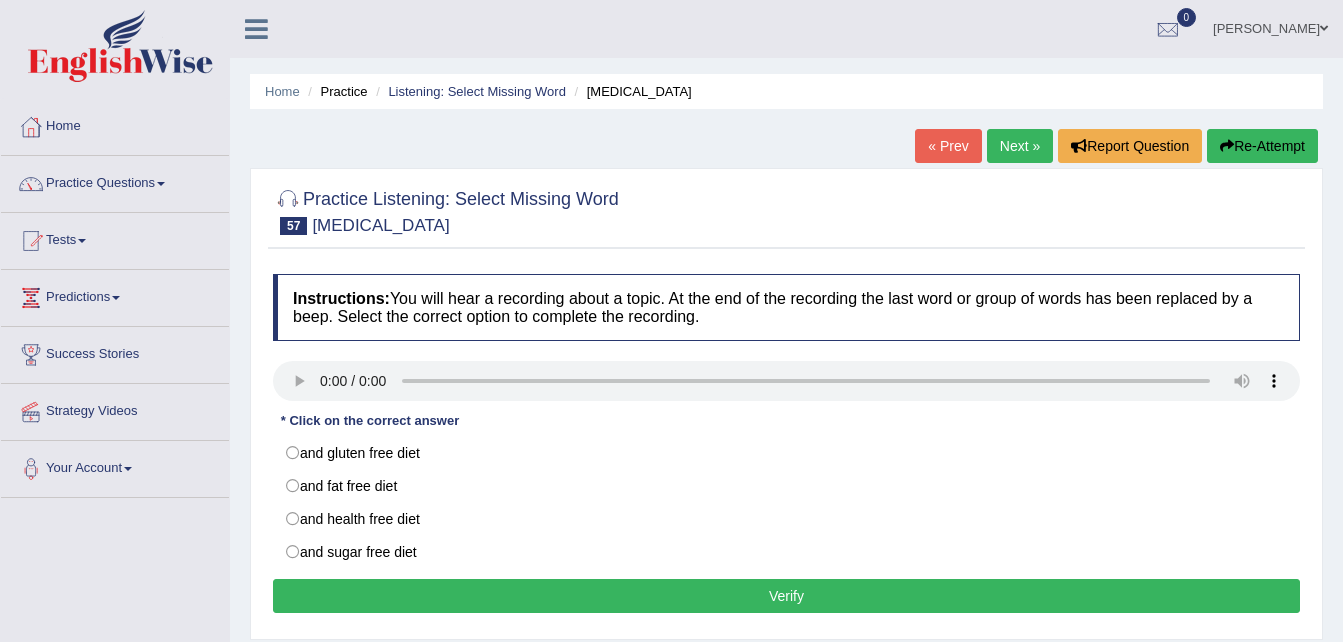 scroll, scrollTop: 0, scrollLeft: 0, axis: both 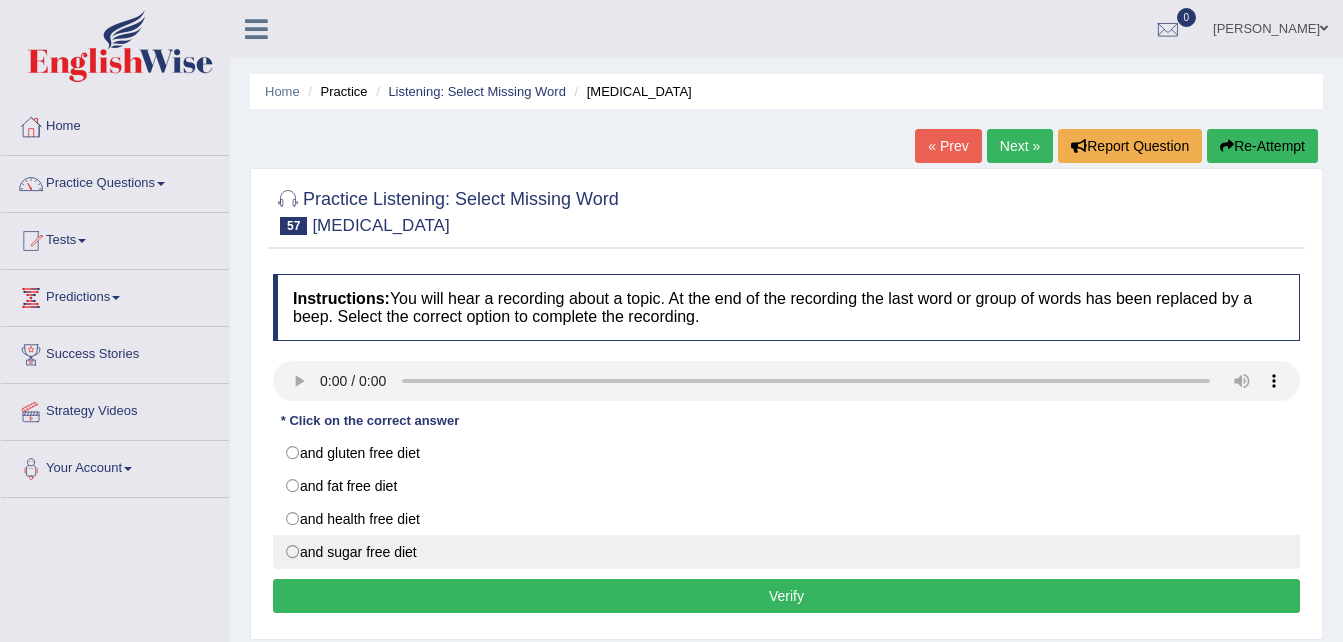 click on "and sugar free diet" at bounding box center (786, 552) 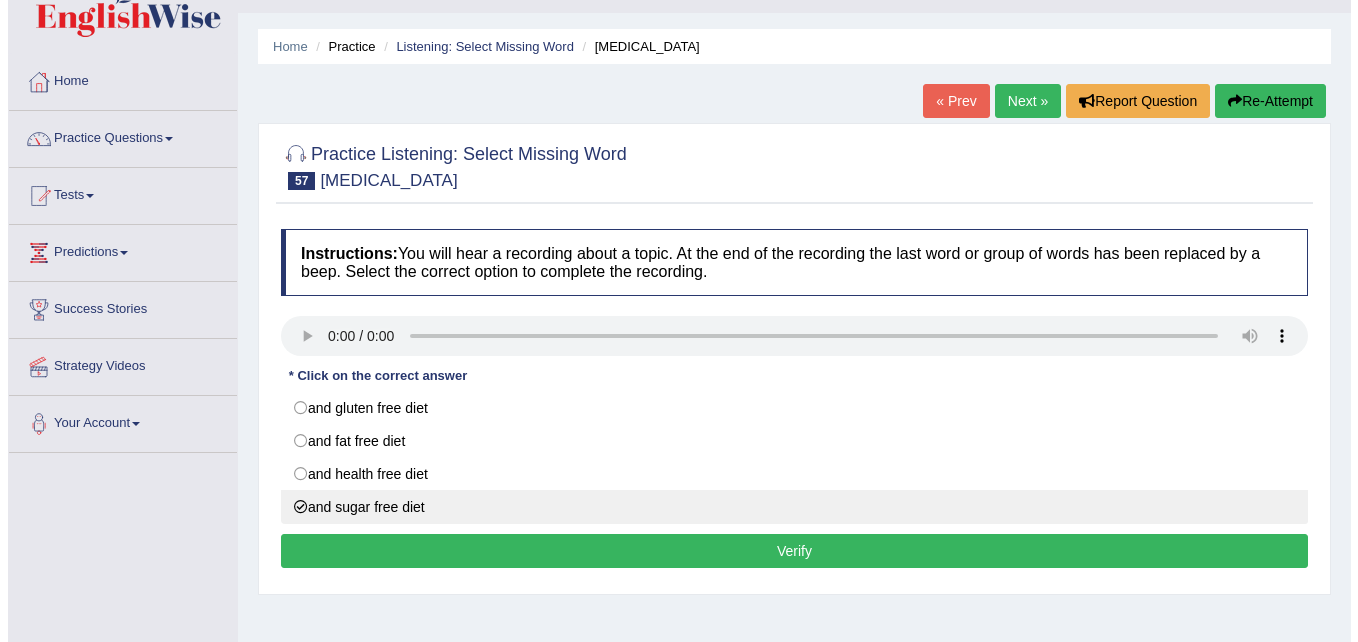 scroll, scrollTop: 48, scrollLeft: 0, axis: vertical 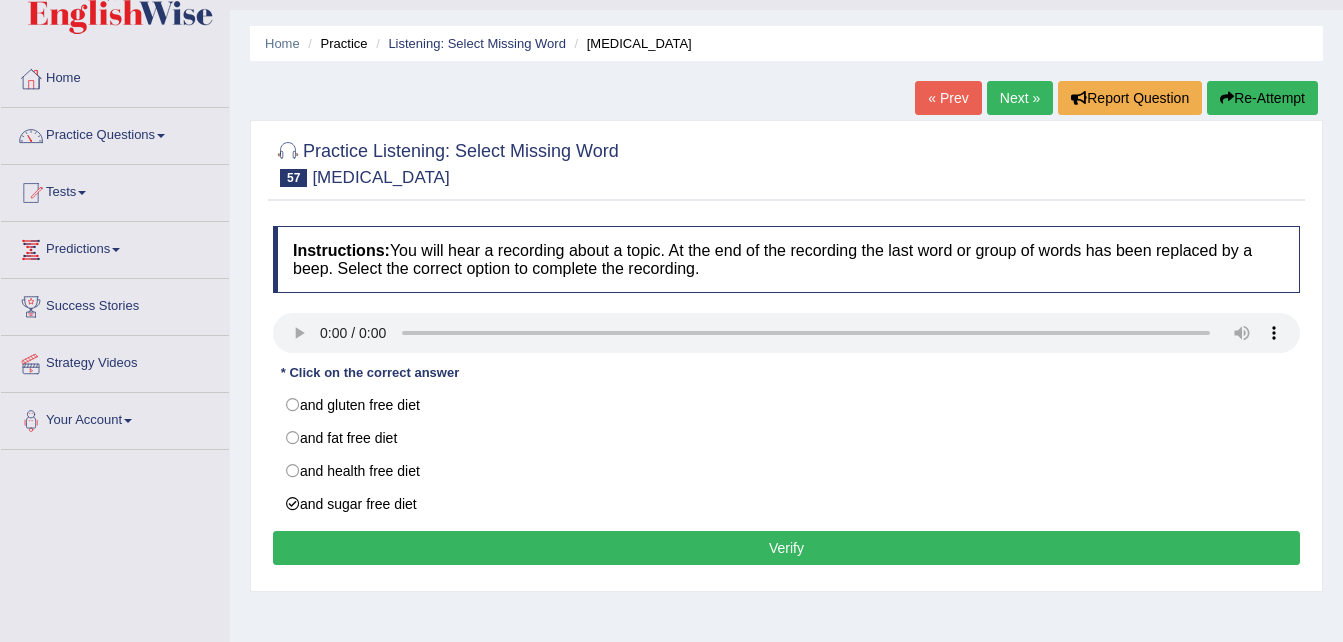 click on "Verify" at bounding box center [786, 548] 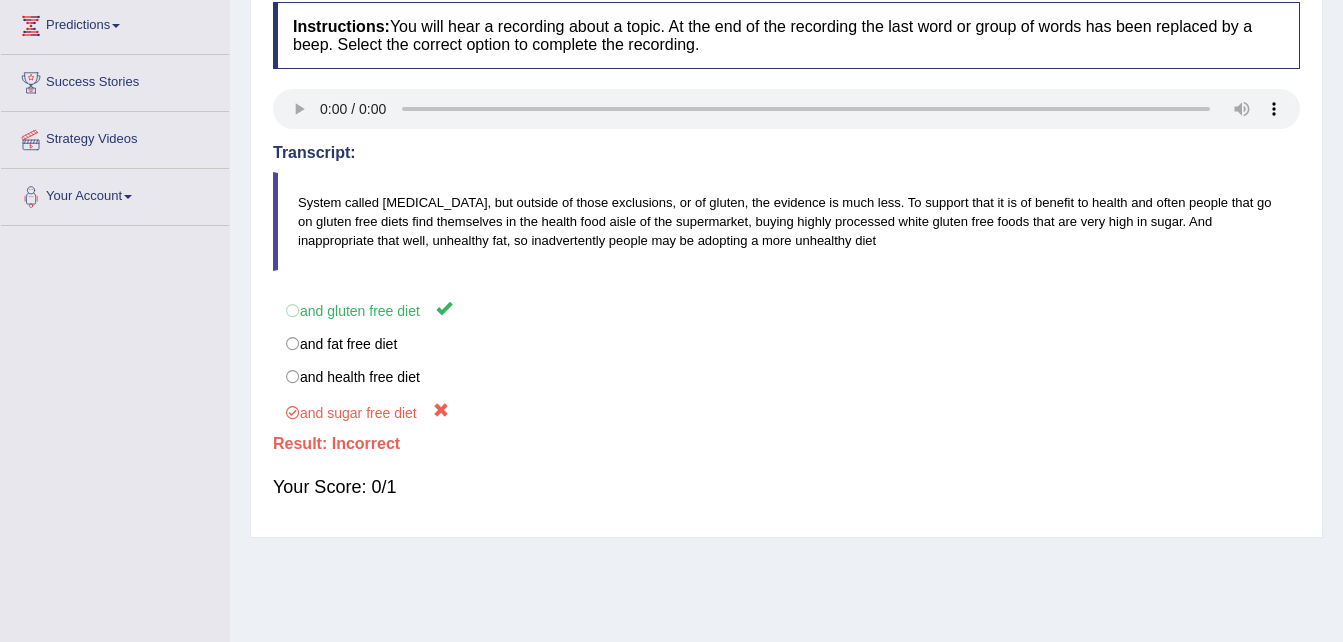 scroll, scrollTop: 0, scrollLeft: 0, axis: both 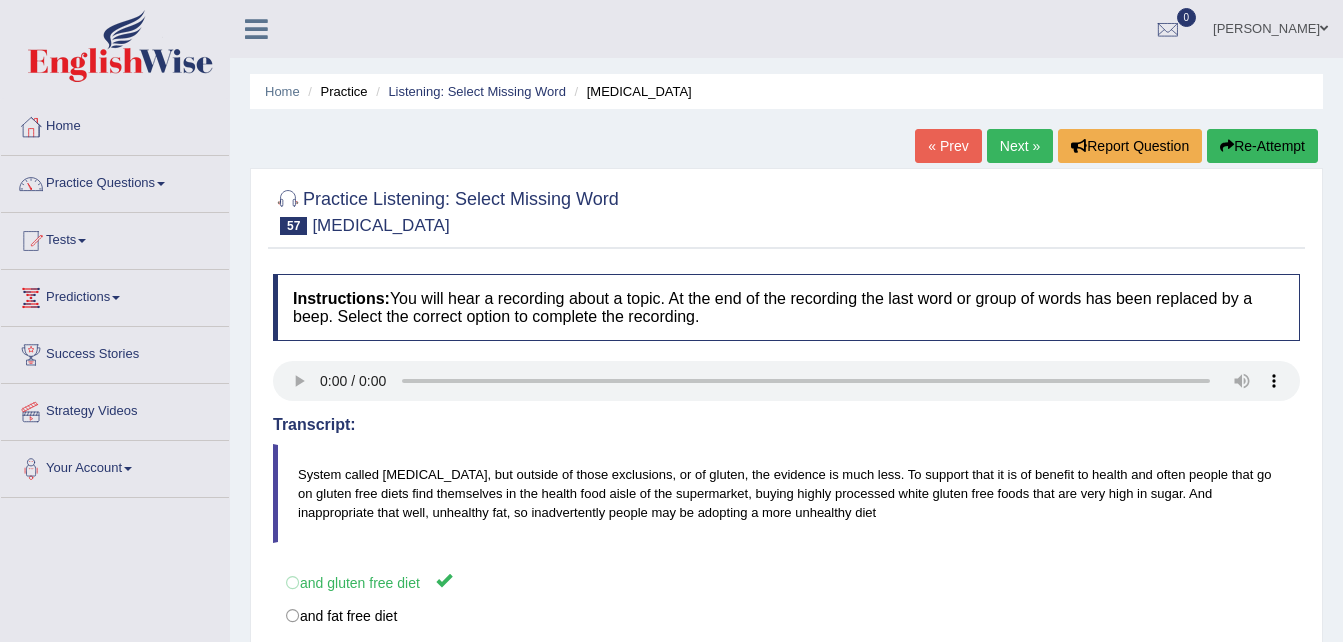 click on "Next »" at bounding box center [1020, 146] 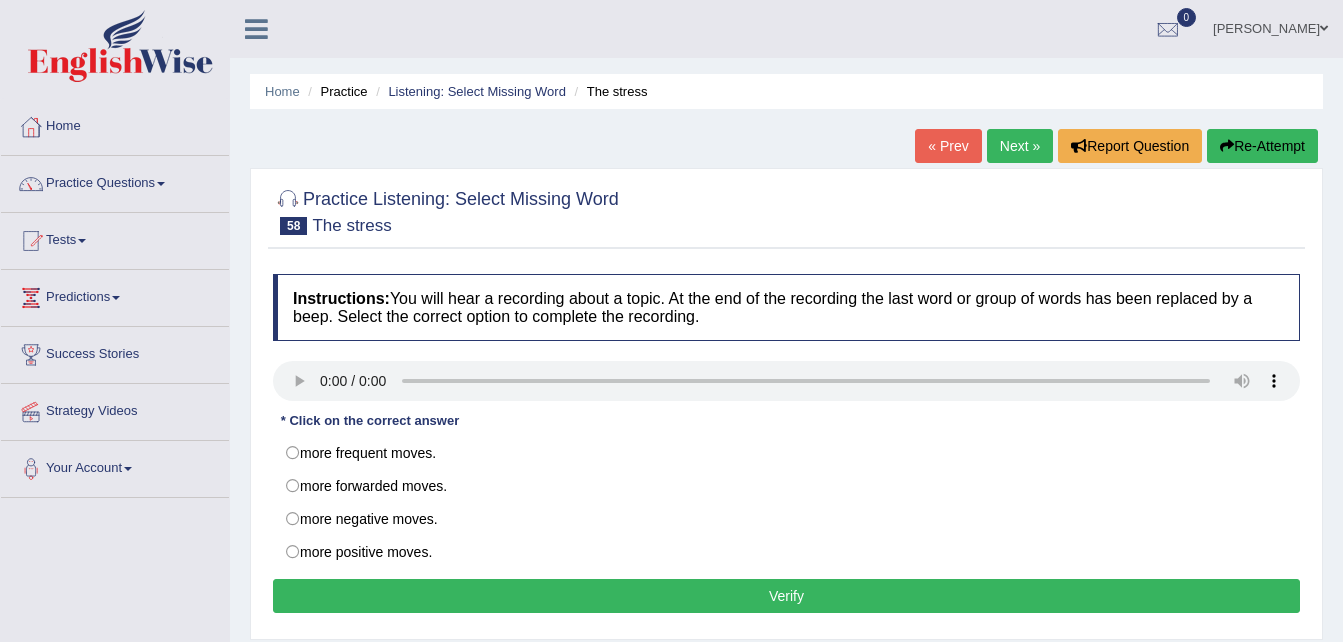 scroll, scrollTop: 0, scrollLeft: 0, axis: both 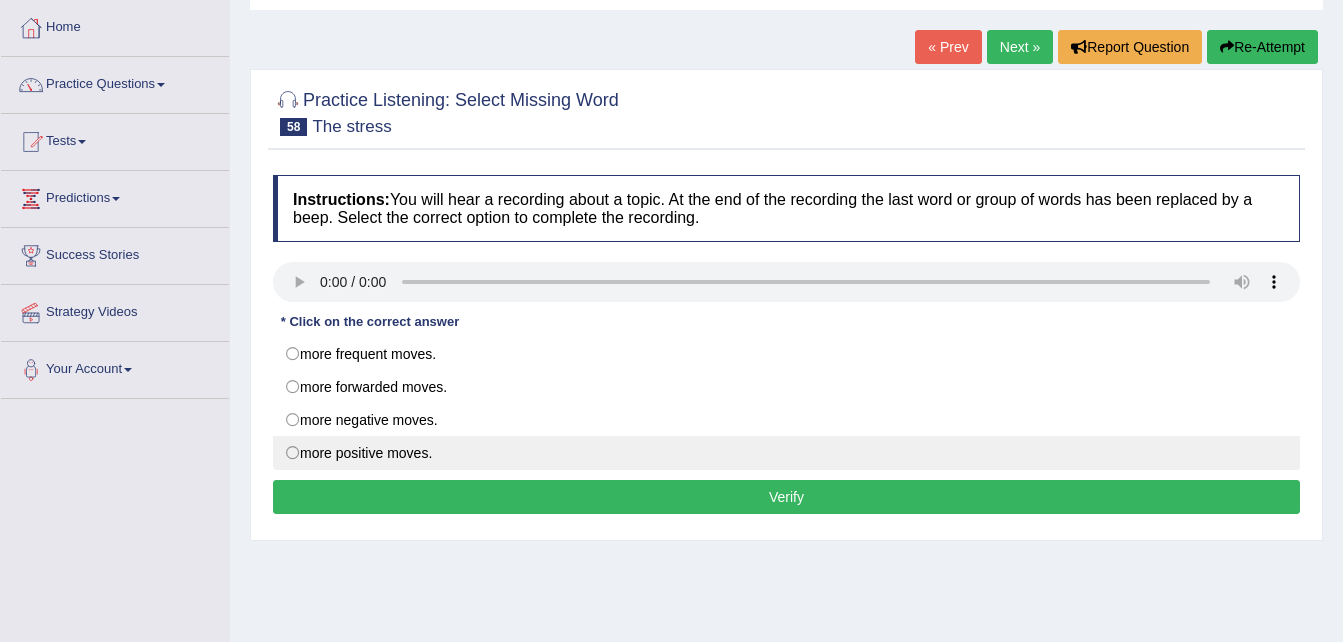 click on "more positive moves." at bounding box center [786, 453] 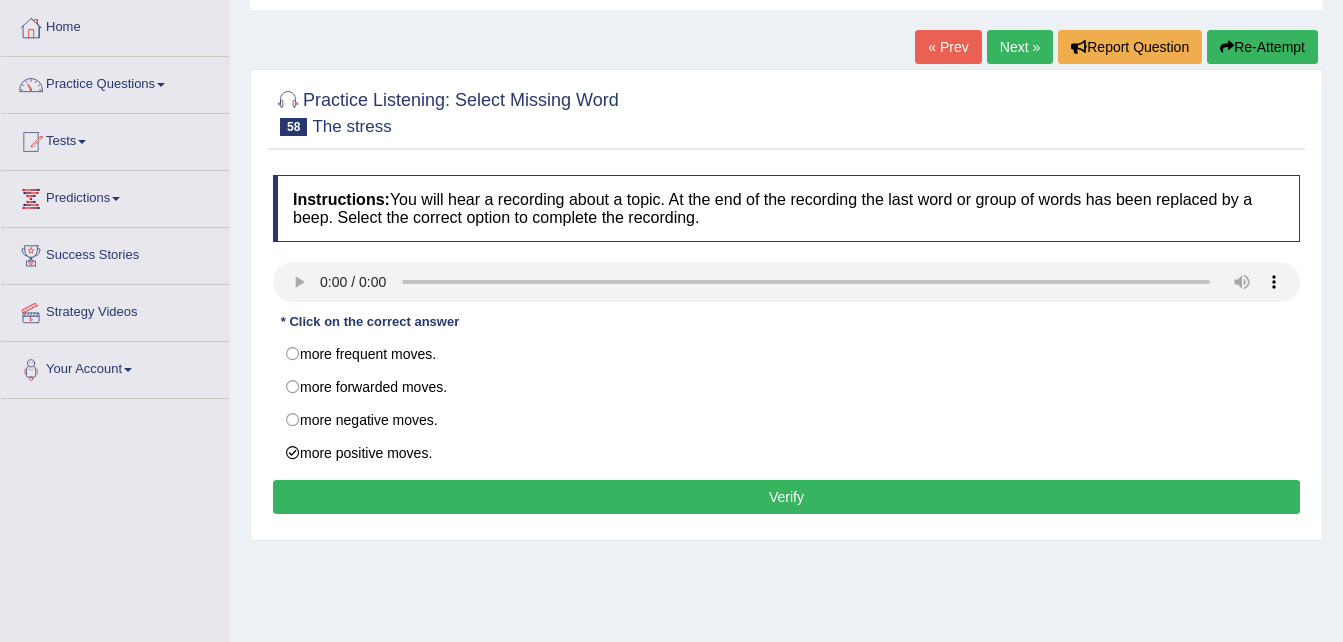 click on "Verify" at bounding box center [786, 497] 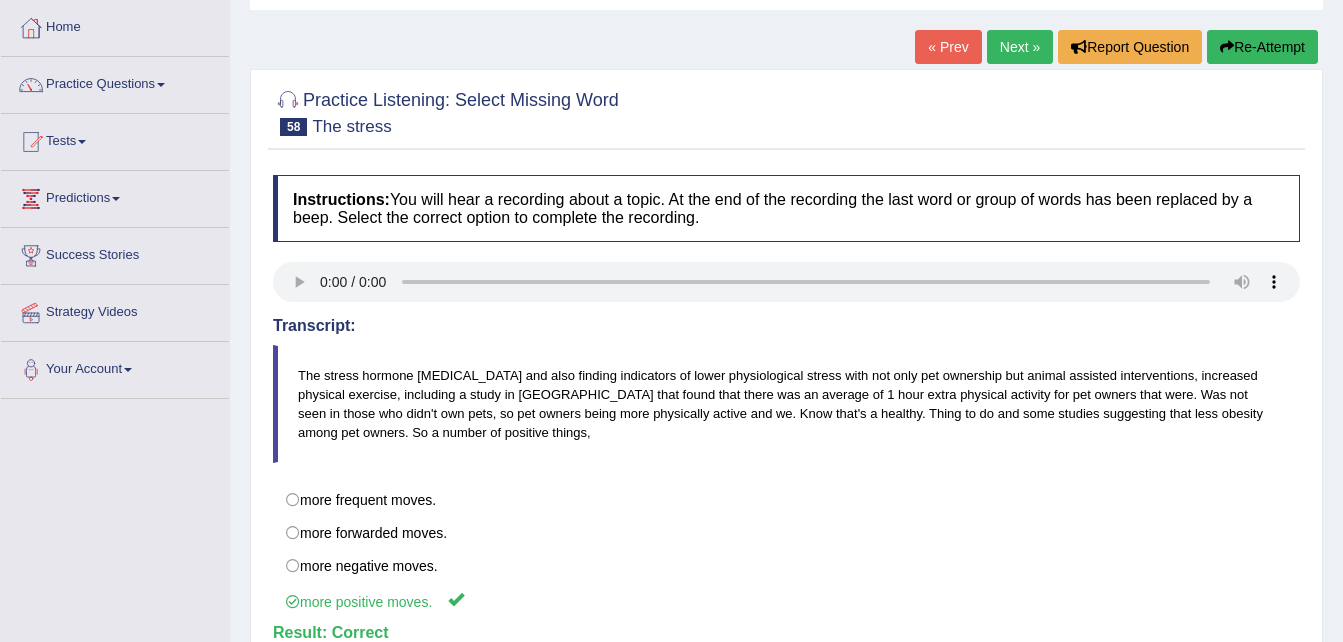 click on "Next »" at bounding box center [1020, 47] 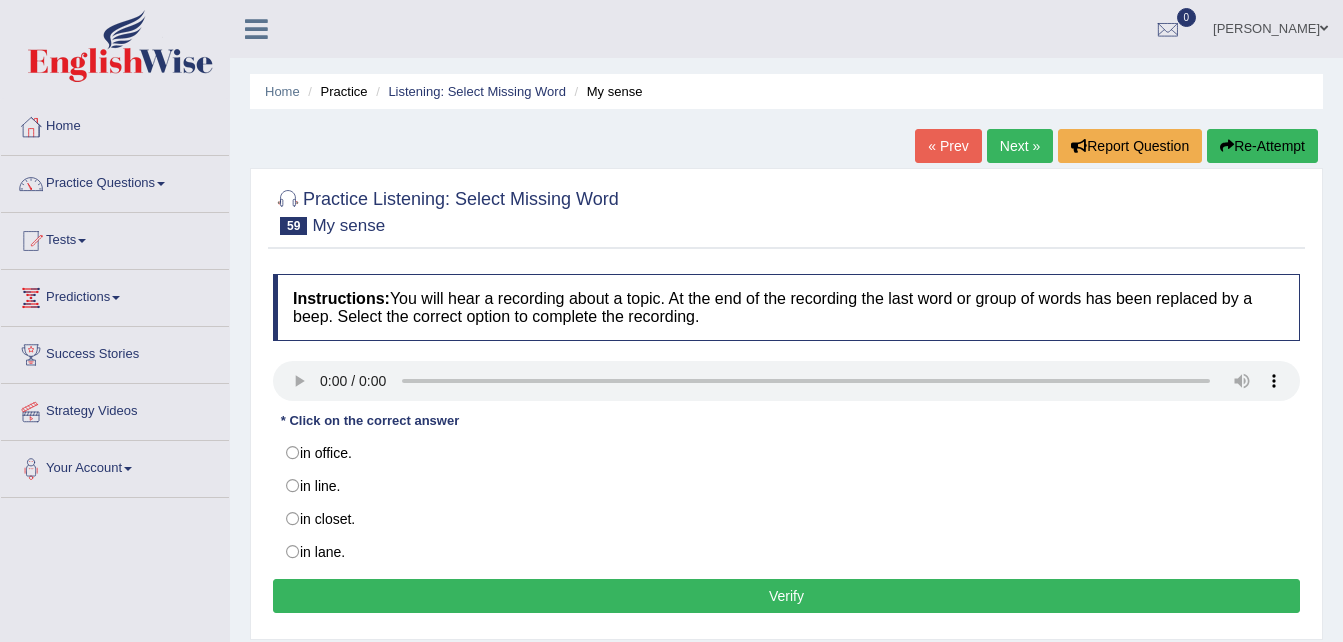 scroll, scrollTop: 0, scrollLeft: 0, axis: both 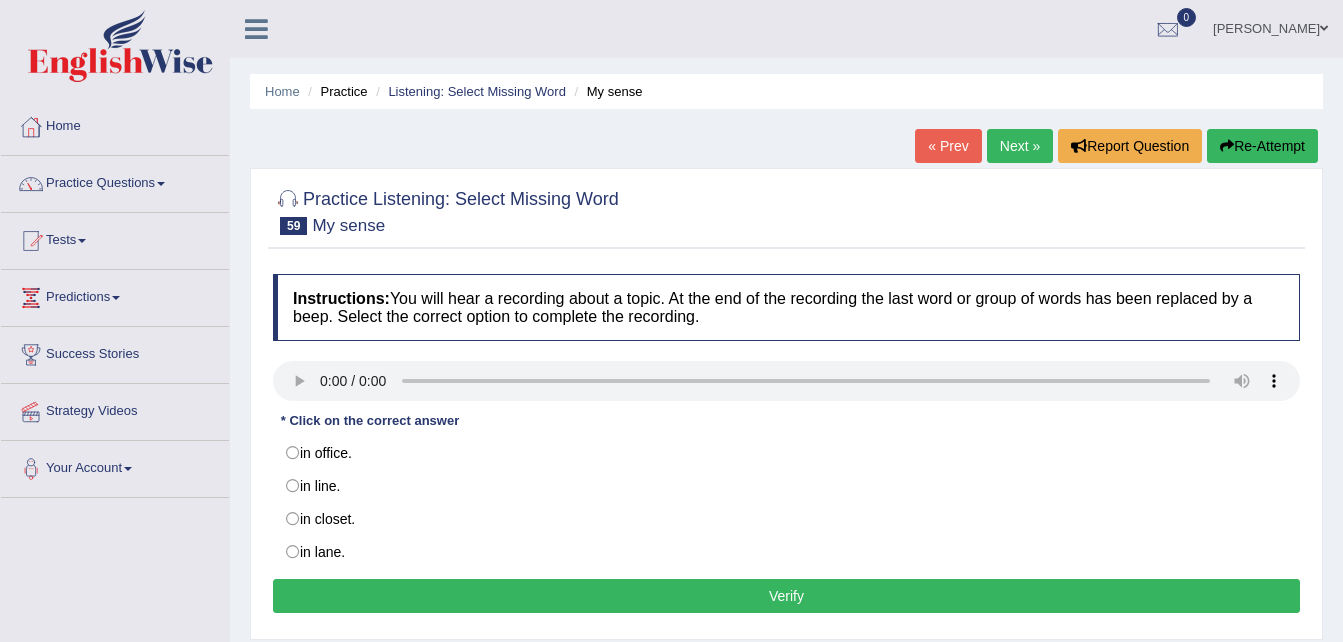 type 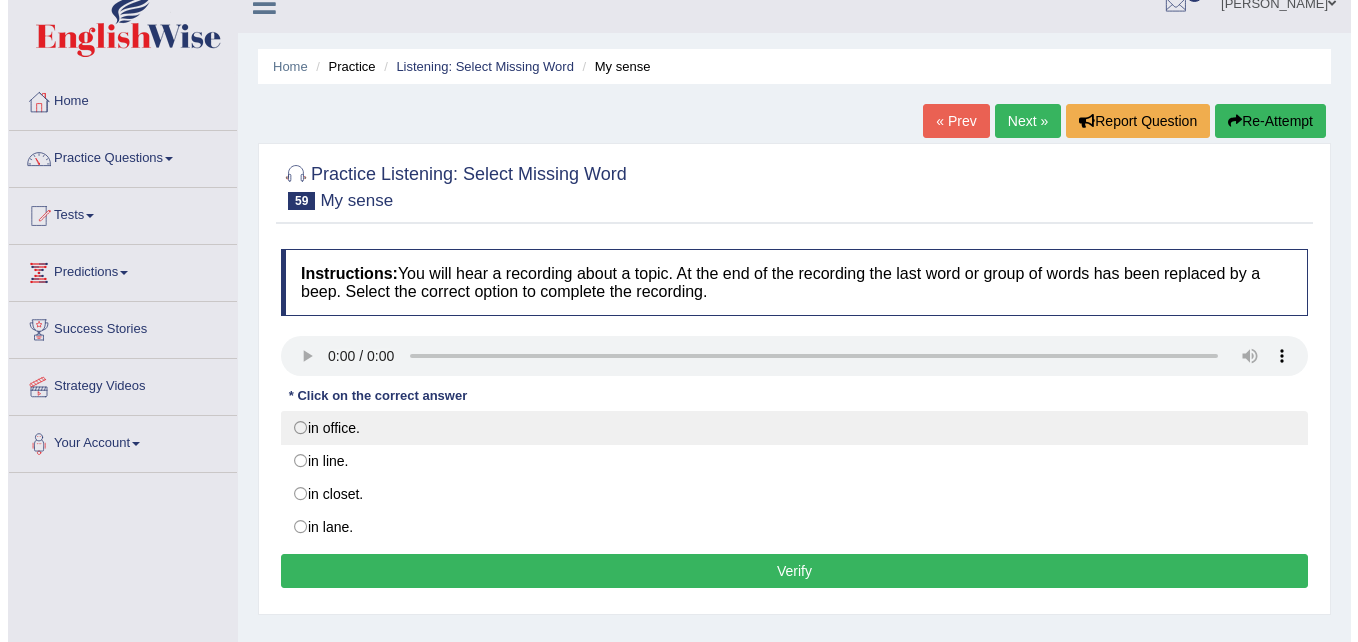 scroll, scrollTop: 26, scrollLeft: 0, axis: vertical 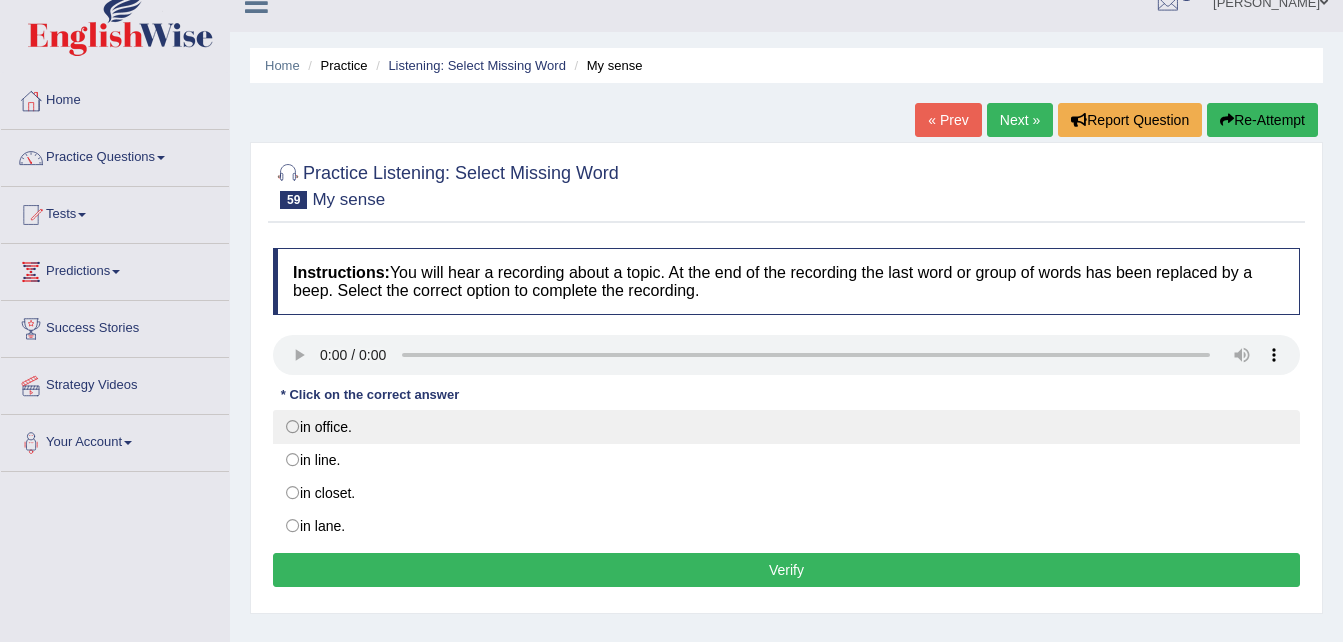 click on "in office." at bounding box center (786, 427) 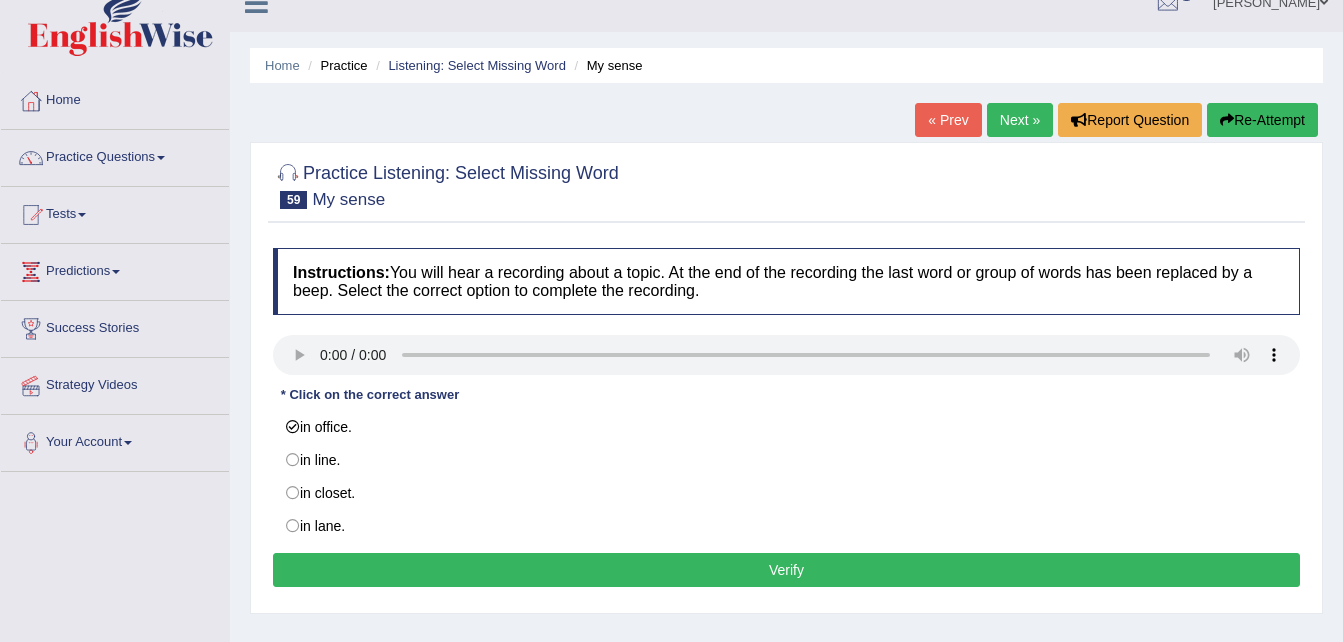 click on "Verify" at bounding box center (786, 570) 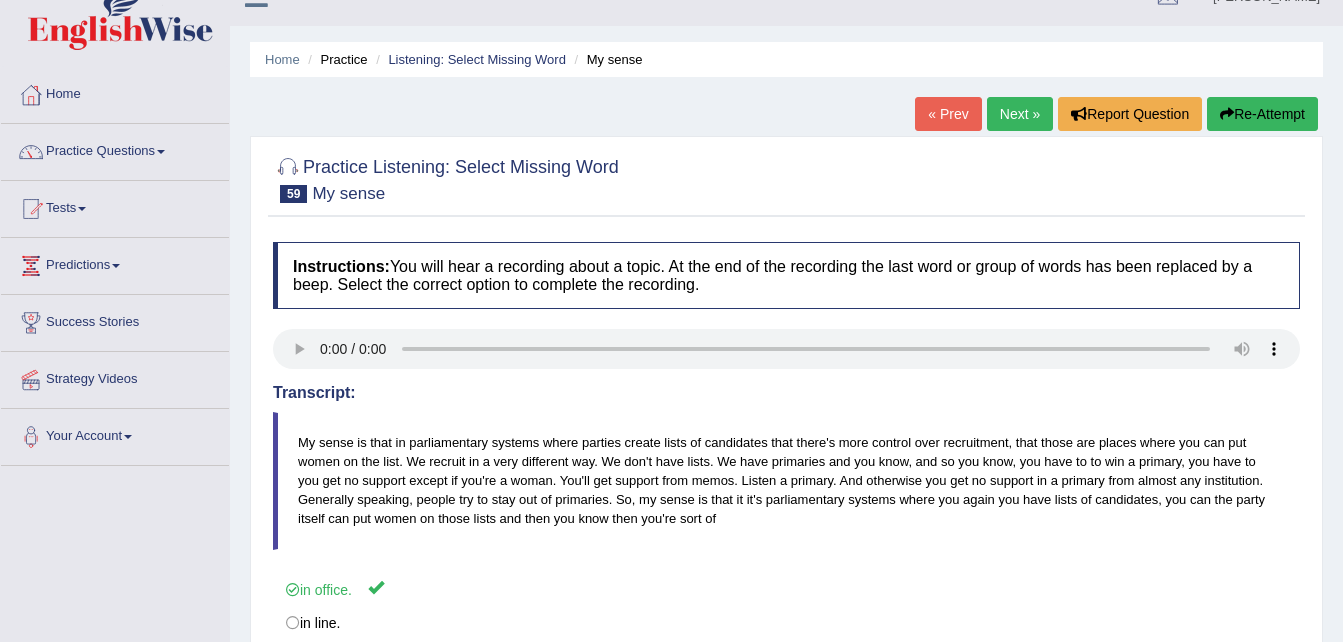 scroll, scrollTop: 33, scrollLeft: 0, axis: vertical 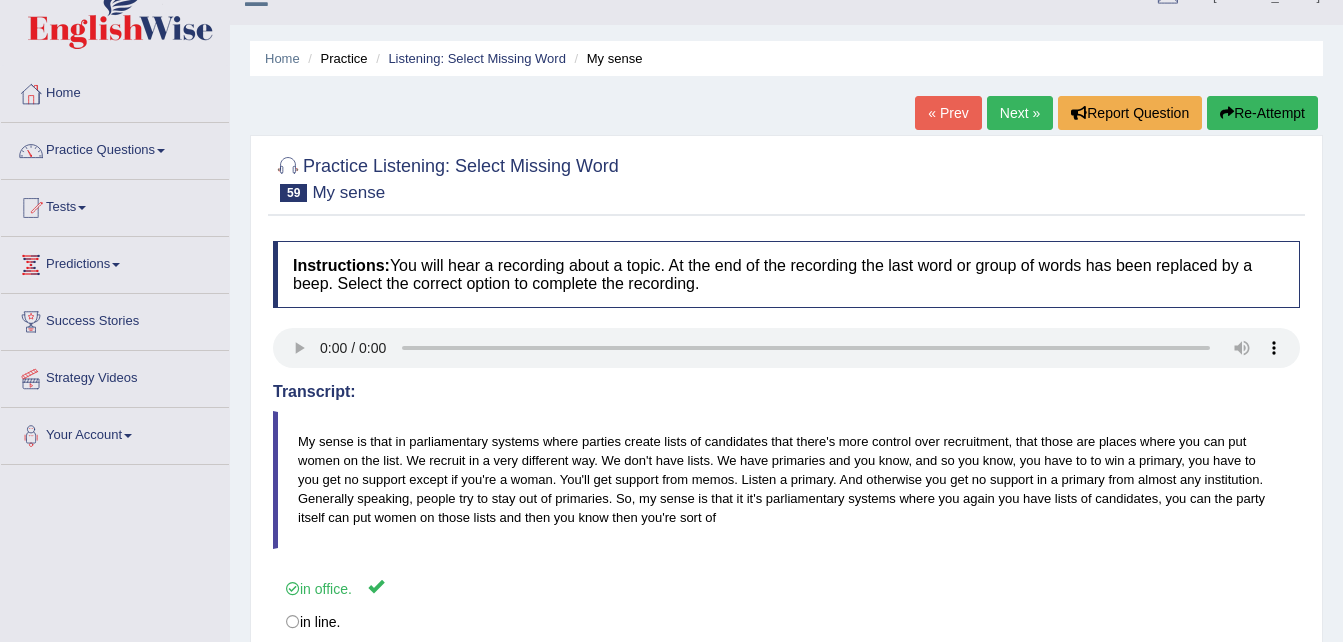 click on "Next »" at bounding box center [1020, 113] 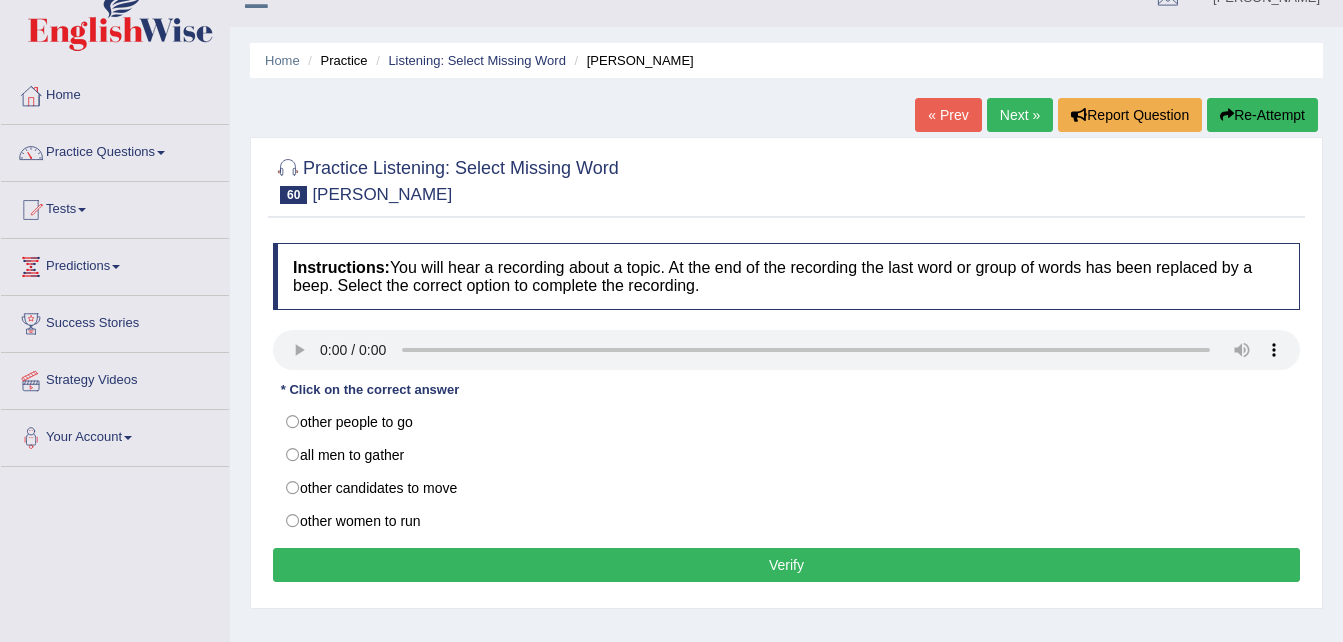 scroll, scrollTop: 31, scrollLeft: 0, axis: vertical 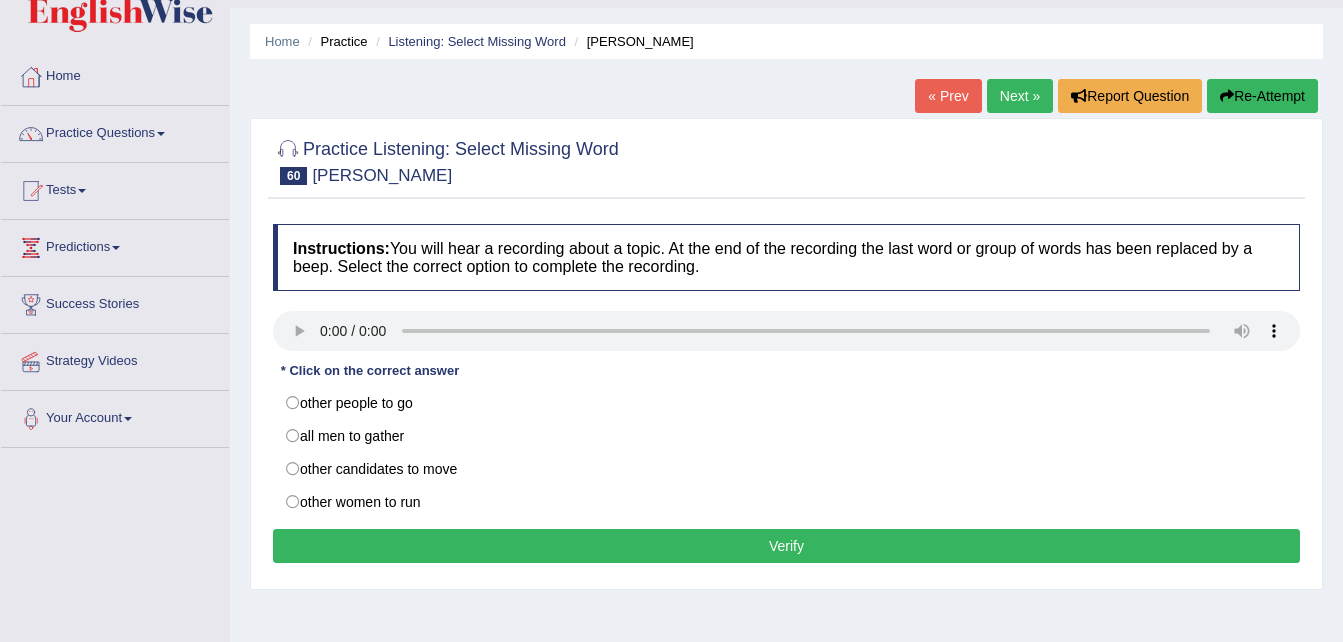 type 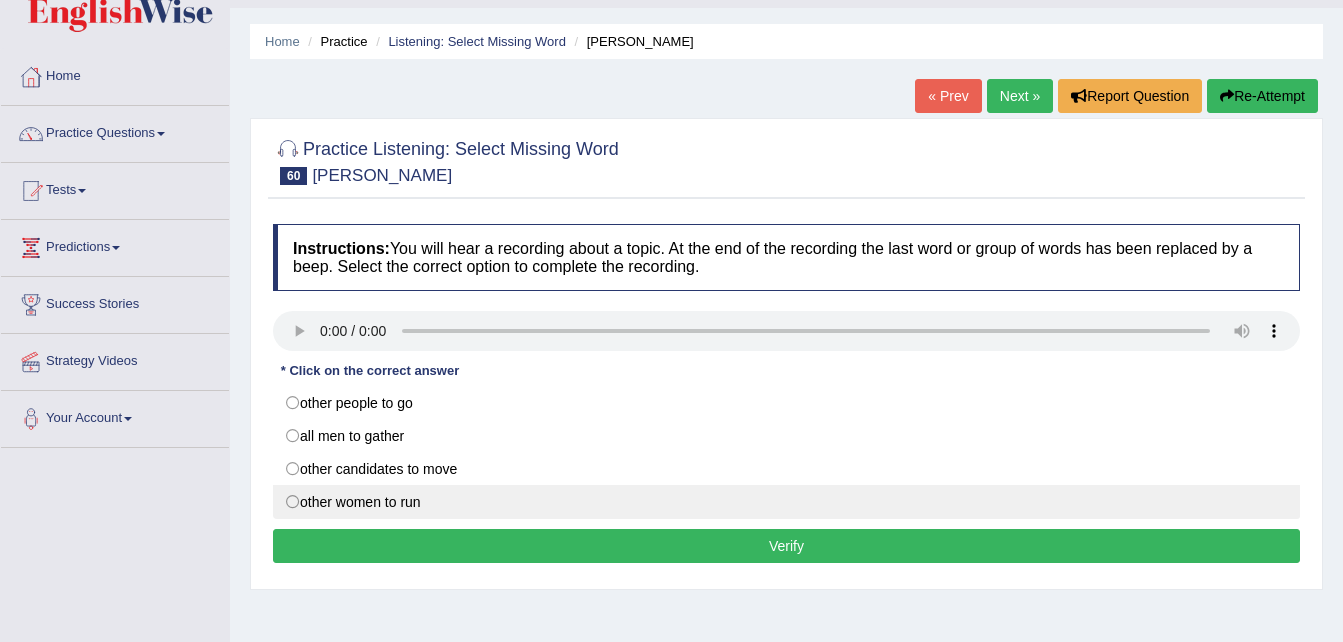 click on "other women to run" at bounding box center [786, 502] 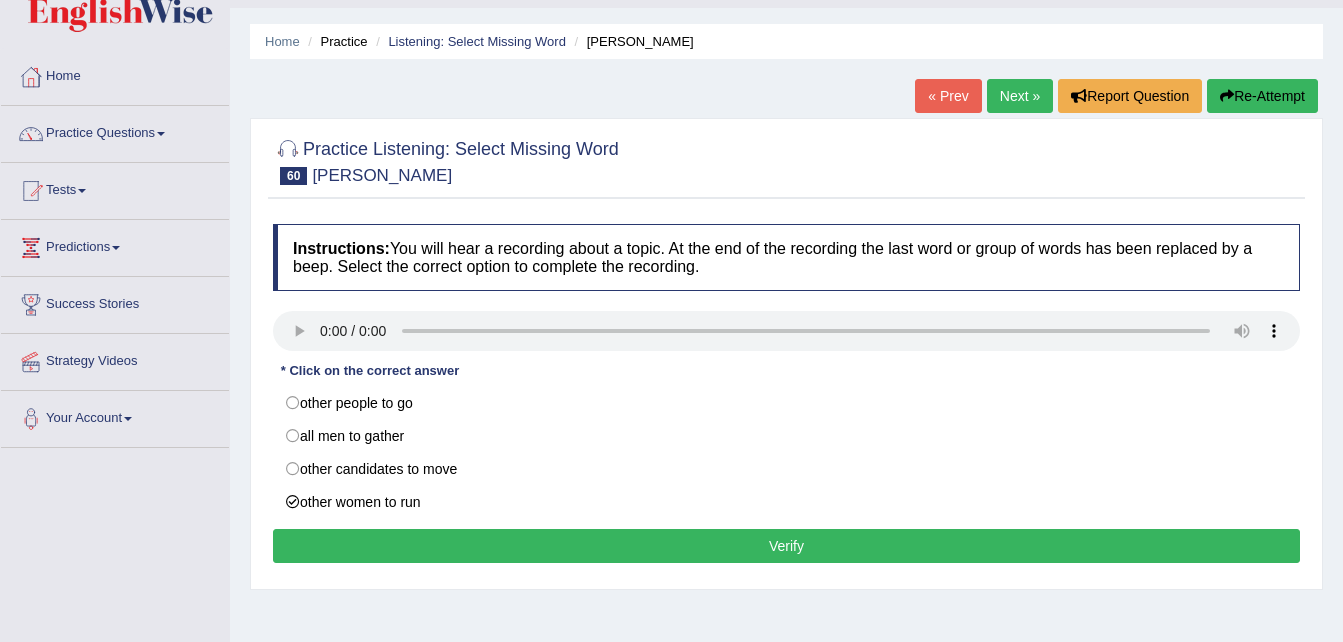 click on "Verify" at bounding box center [786, 546] 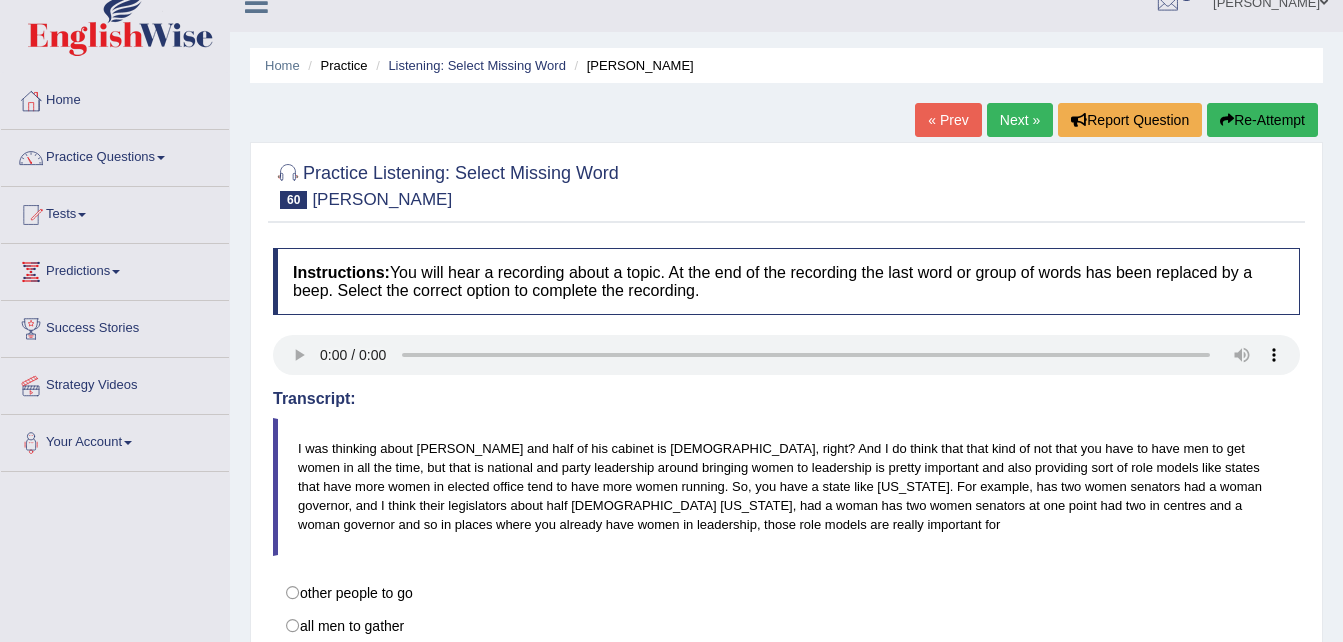 scroll, scrollTop: 0, scrollLeft: 0, axis: both 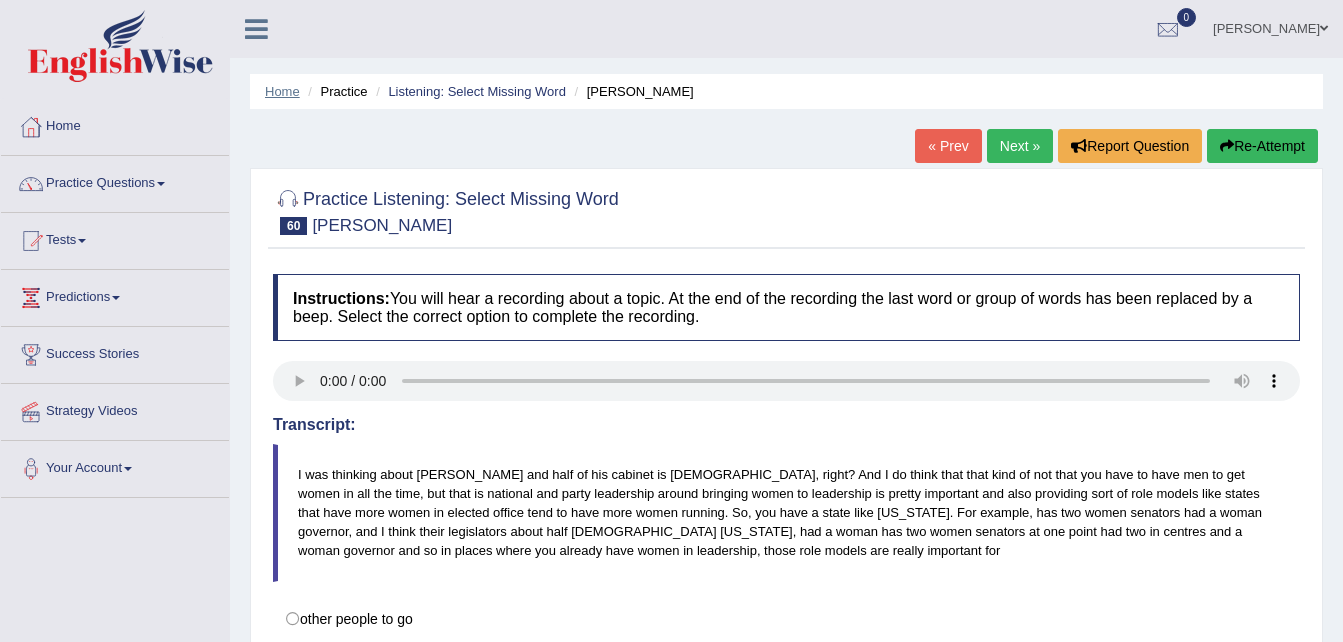 click on "Home" at bounding box center [282, 91] 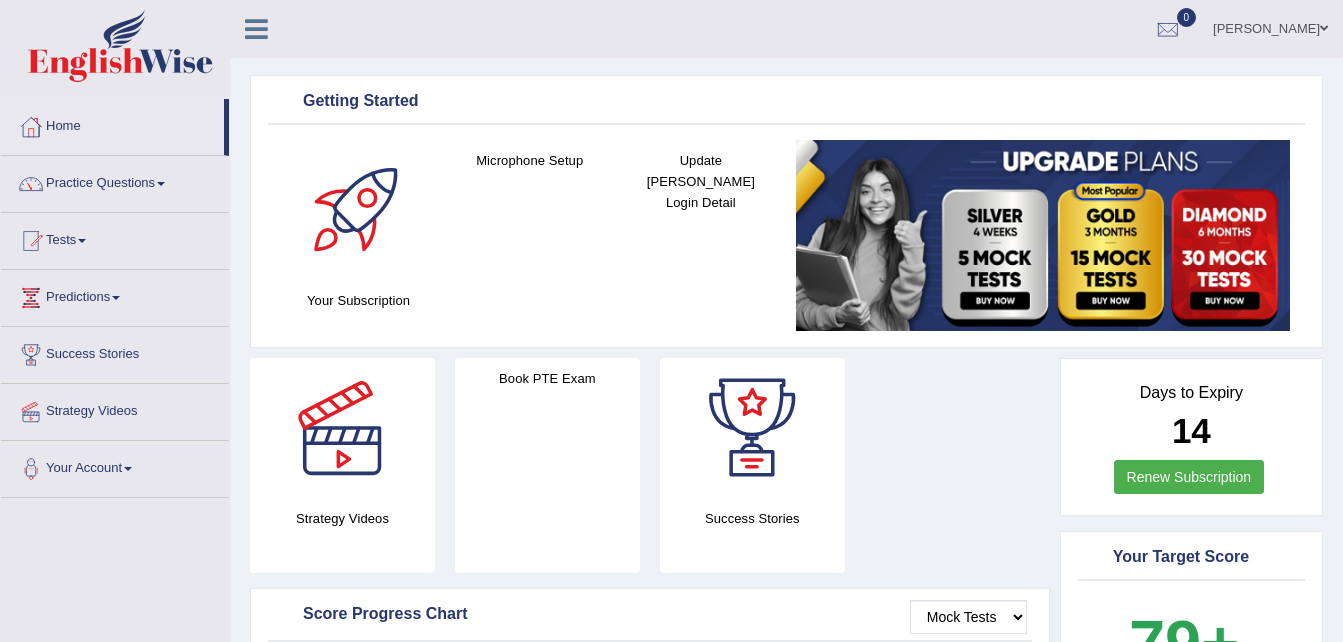 scroll, scrollTop: 0, scrollLeft: 0, axis: both 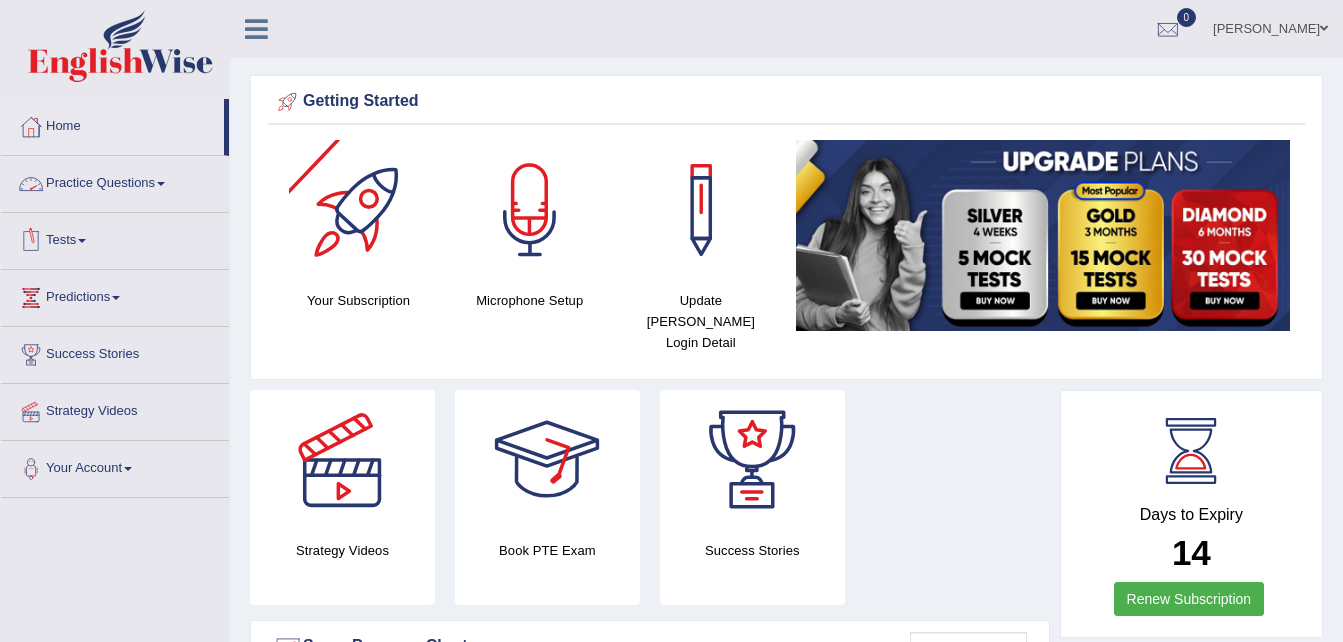 click on "Practice Questions" at bounding box center (115, 181) 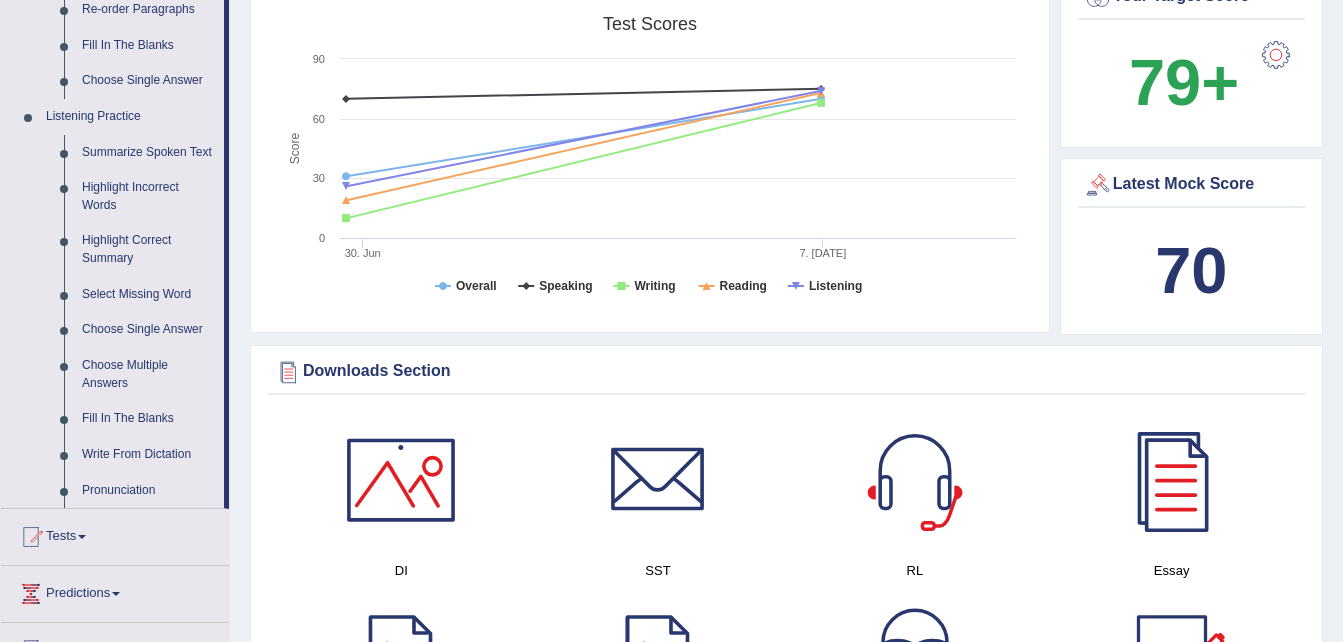 scroll, scrollTop: 1073, scrollLeft: 0, axis: vertical 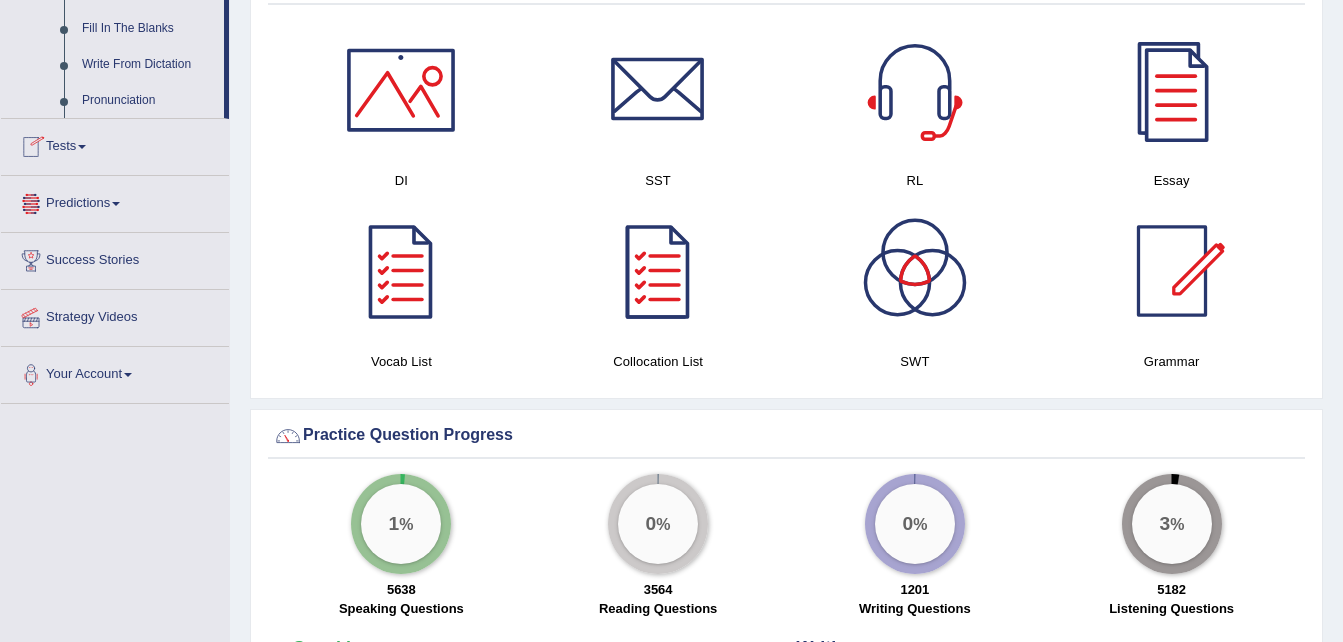 click on "Tests" at bounding box center (115, 144) 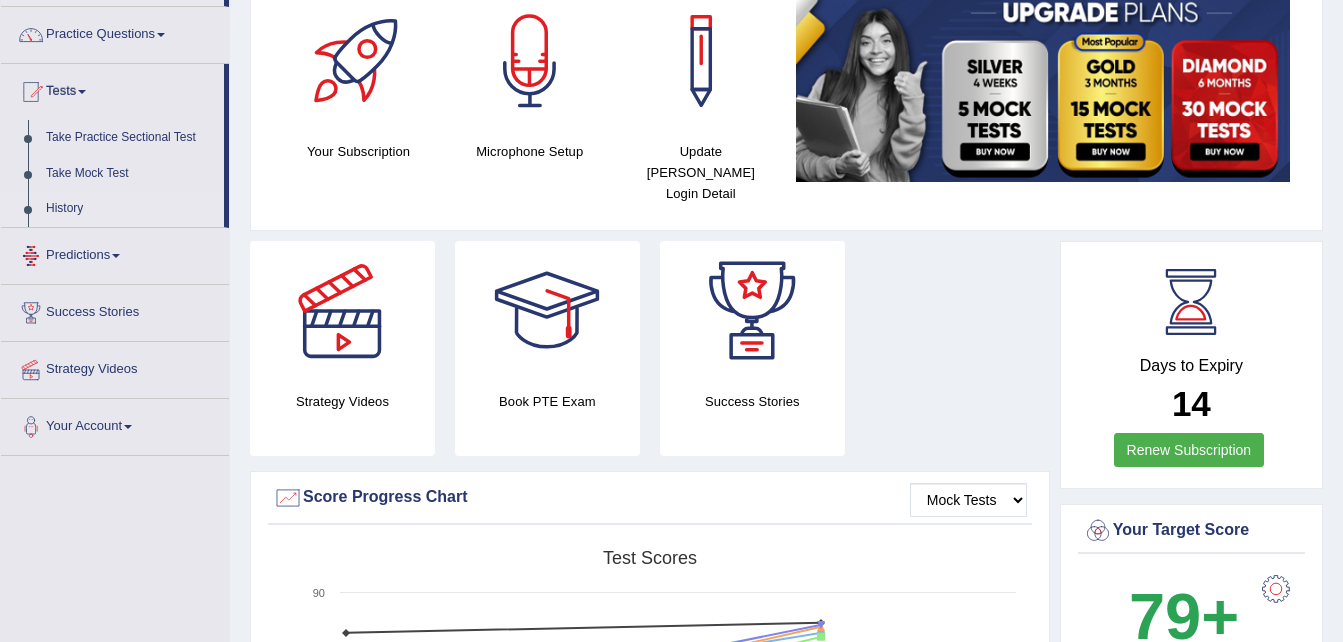 scroll, scrollTop: 148, scrollLeft: 0, axis: vertical 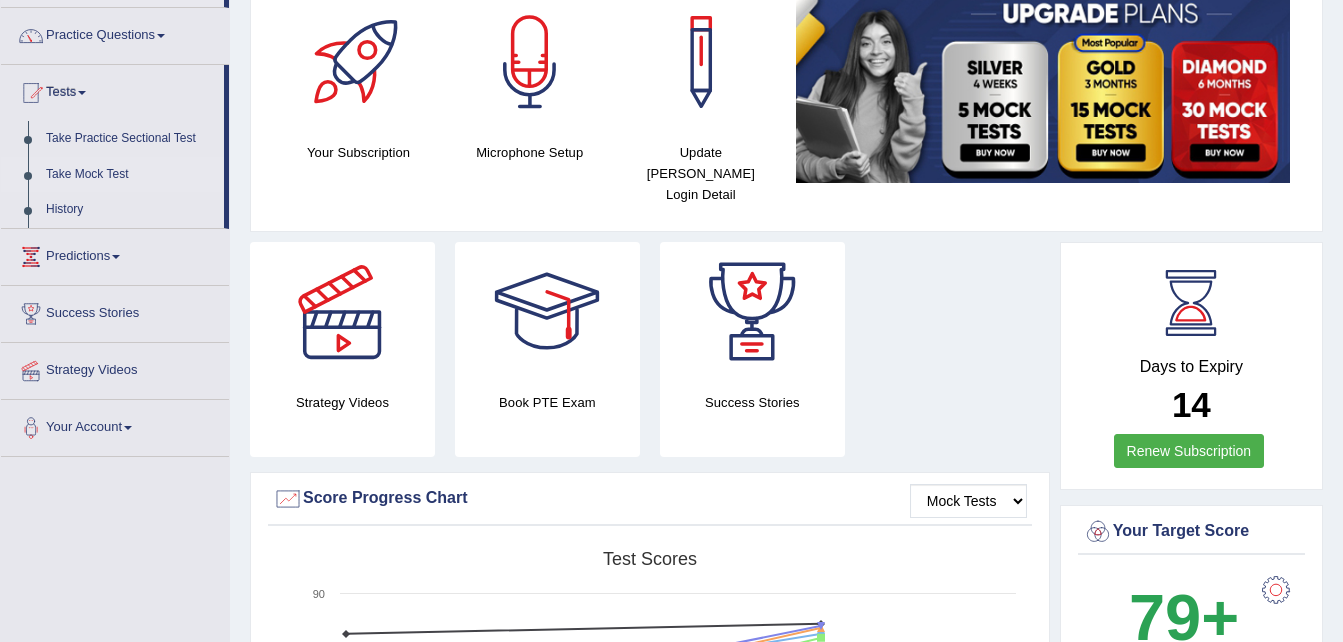 click on "Take Mock Test" at bounding box center (130, 175) 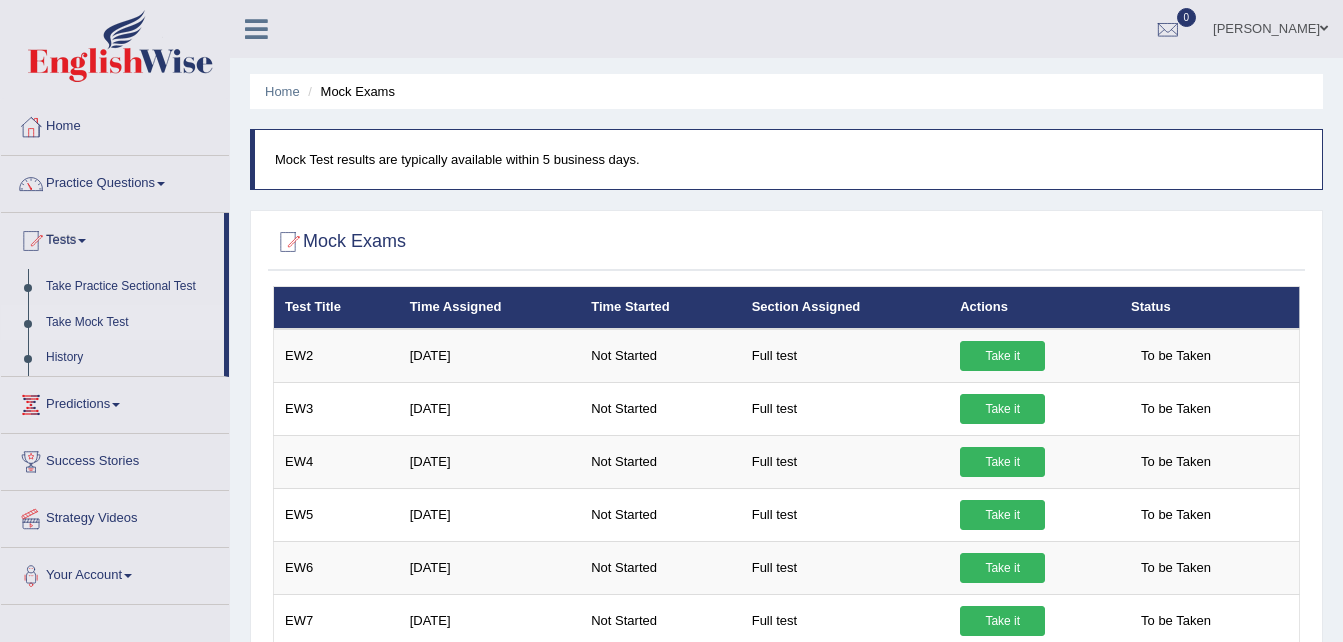 scroll, scrollTop: 0, scrollLeft: 0, axis: both 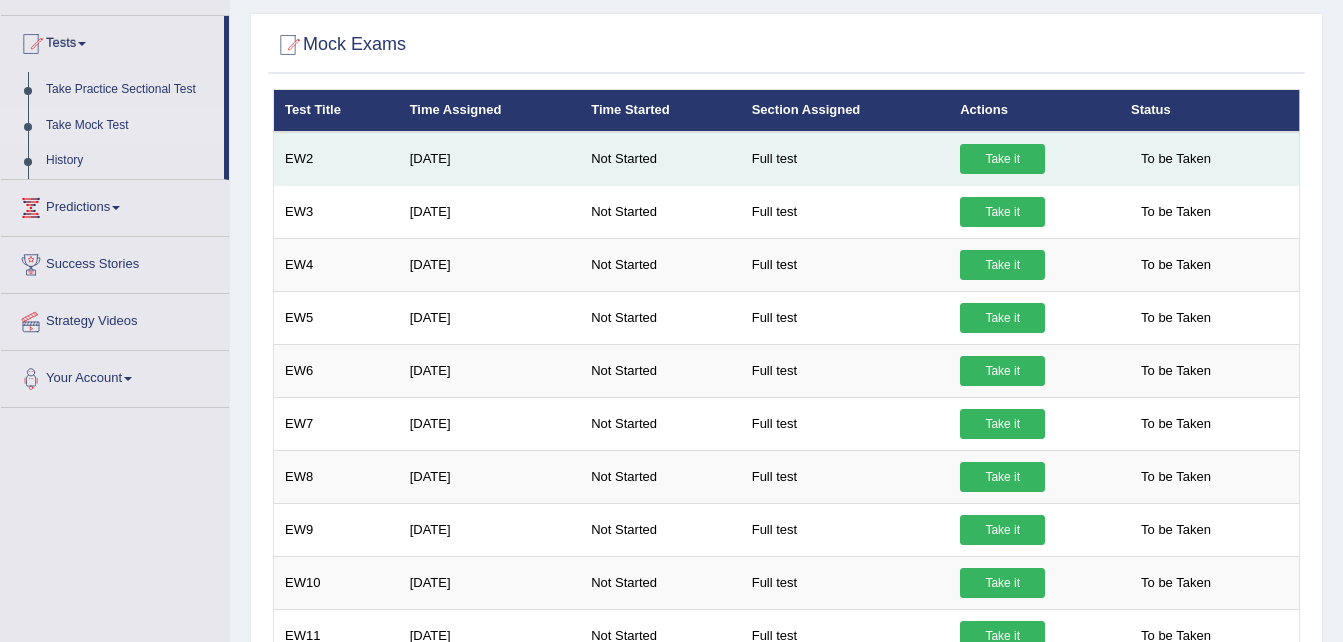 click on "Take it" at bounding box center [1002, 159] 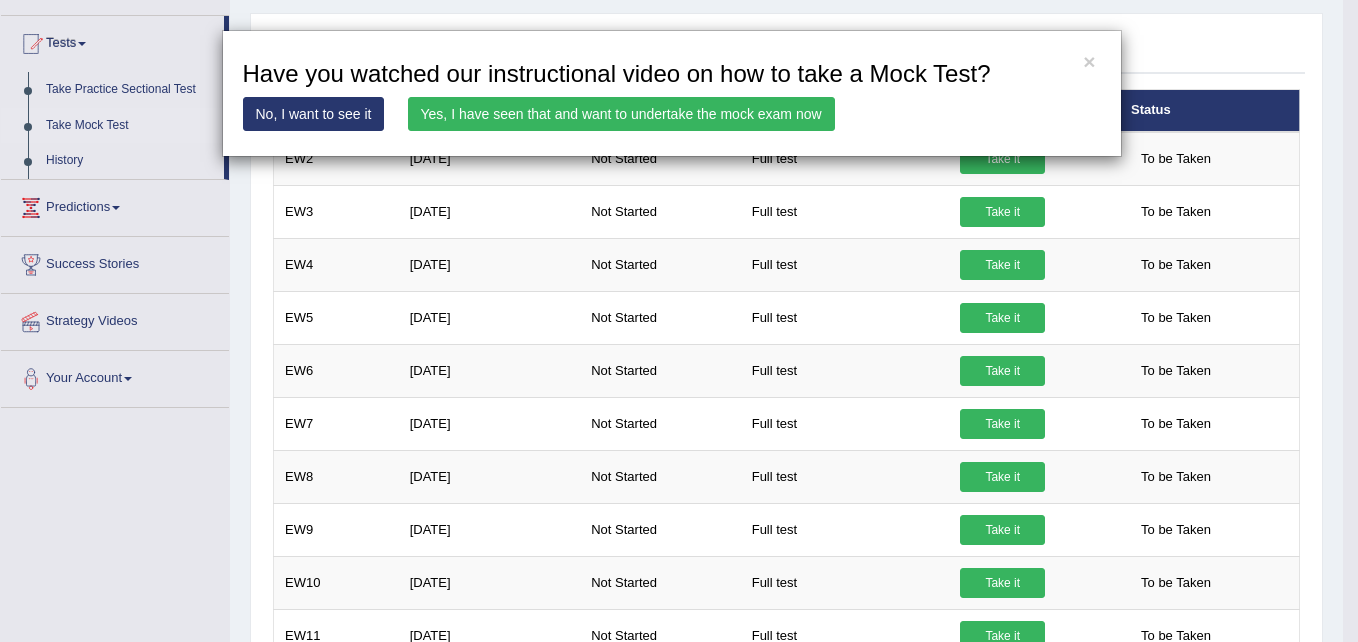 click on "Yes, I have seen that and want to undertake the mock exam now" at bounding box center [621, 114] 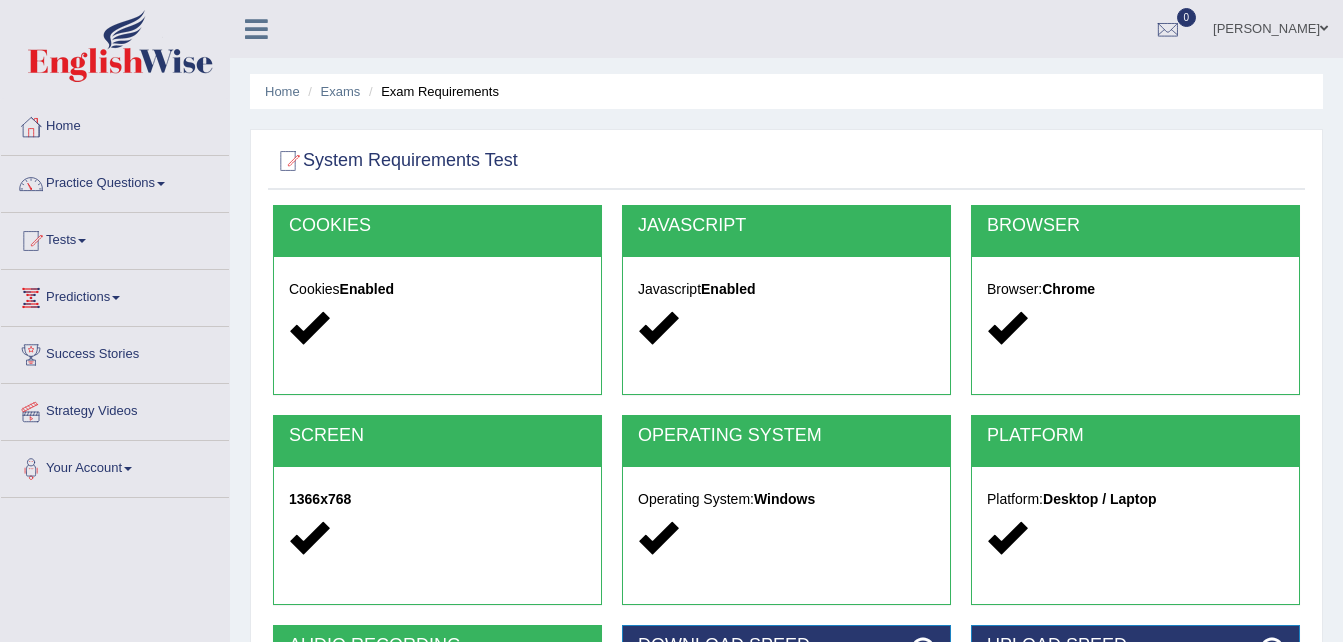 scroll, scrollTop: 408, scrollLeft: 0, axis: vertical 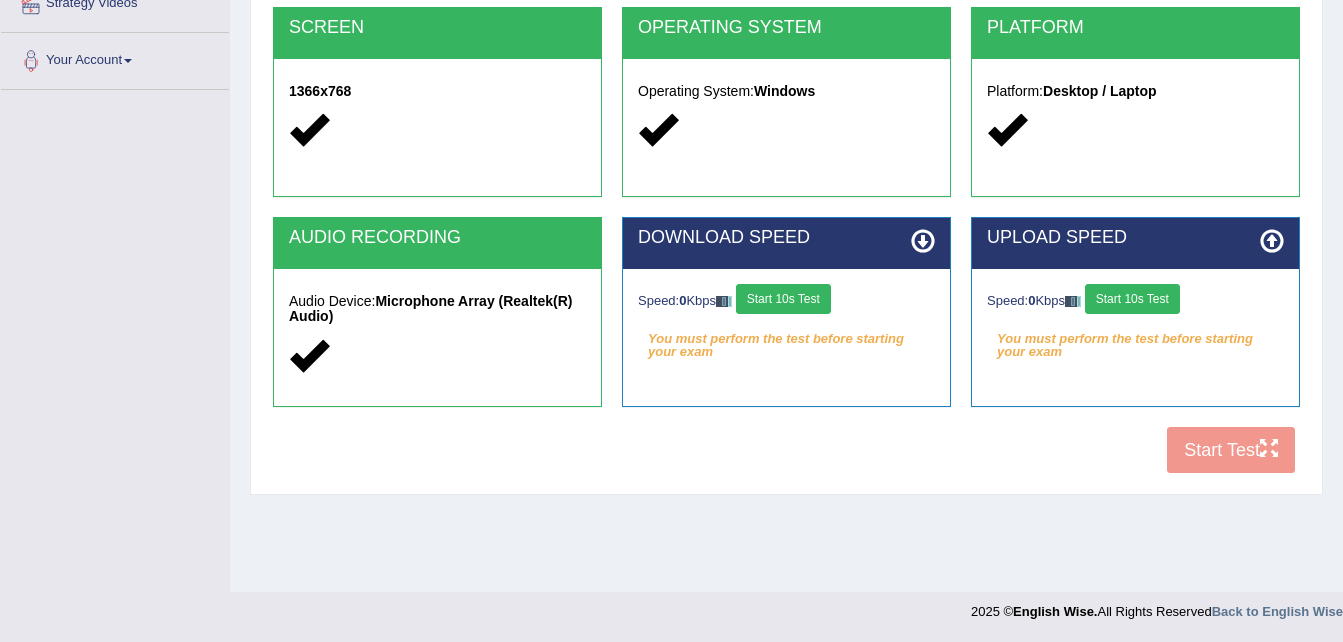 click on "Start 10s Test" at bounding box center [1132, 299] 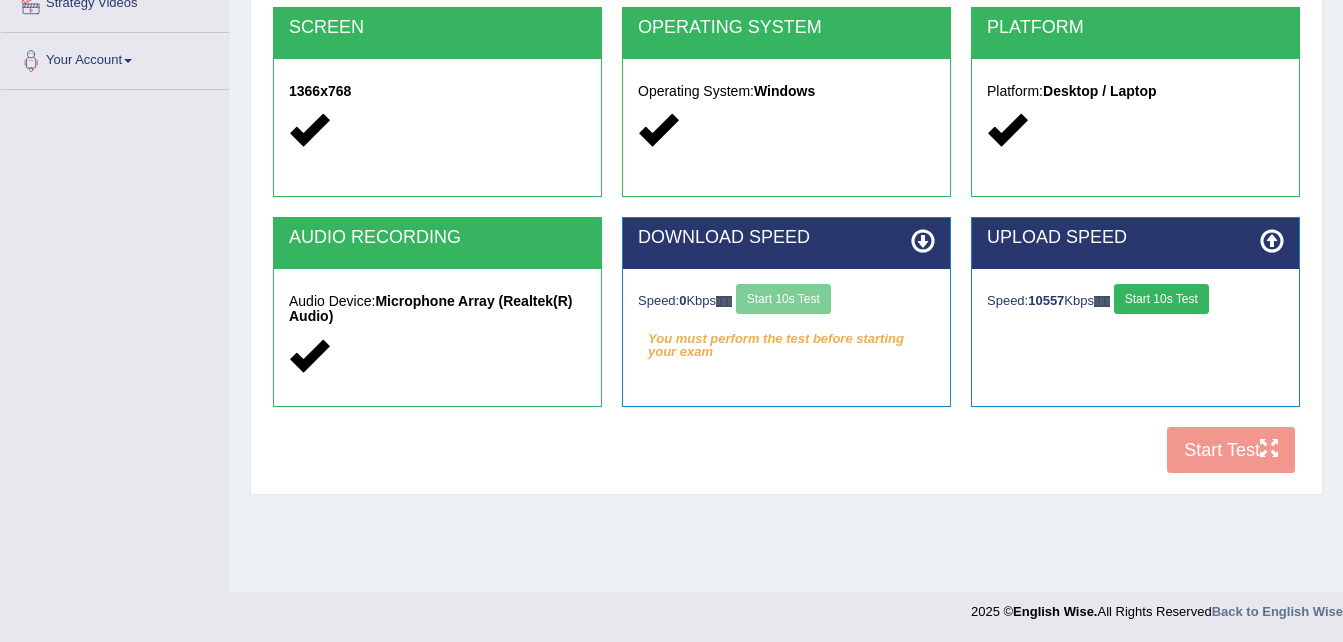 click on "Speed:  0  Kbps    Start 10s Test" at bounding box center [786, 301] 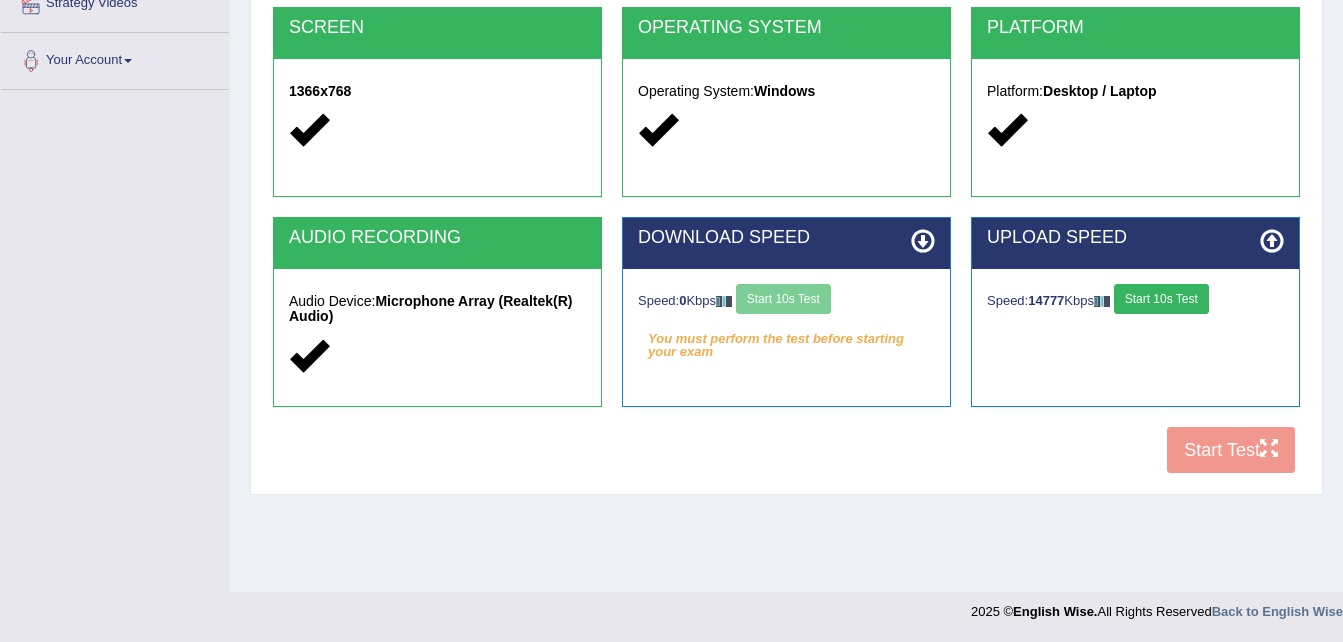 click on "Speed:  0  Kbps    Start 10s Test" at bounding box center [786, 301] 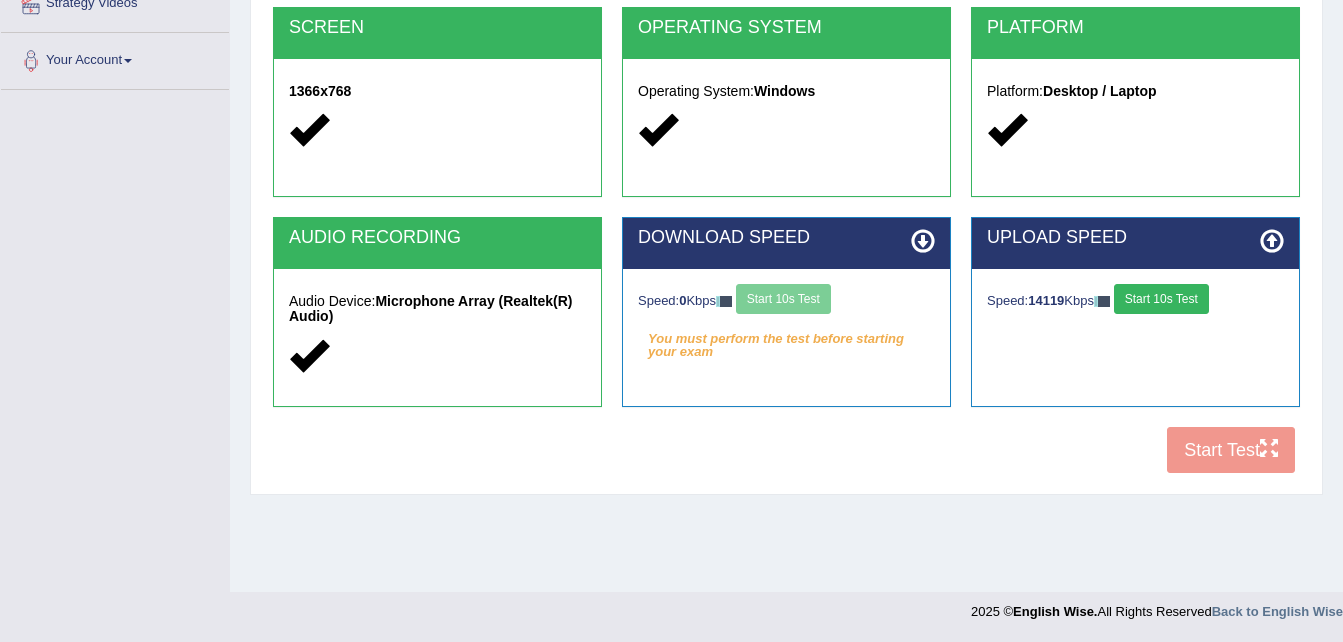 click on "Start 10s Test" at bounding box center [1161, 299] 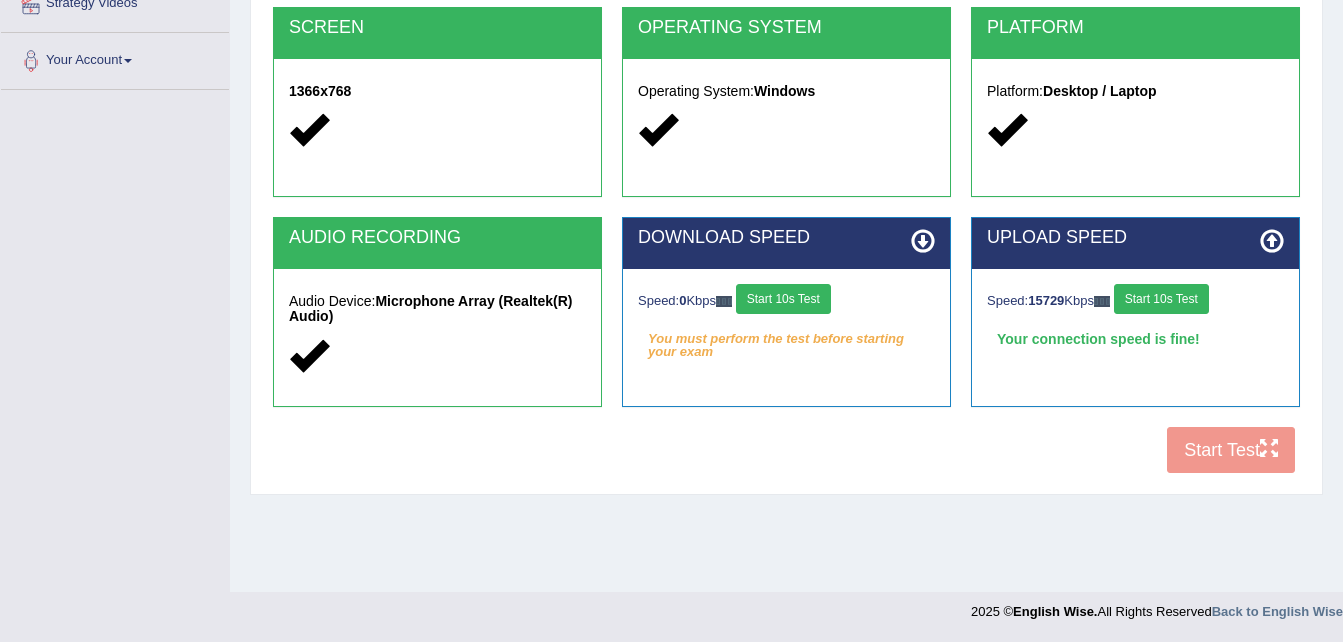 click on "Start 10s Test" at bounding box center [783, 299] 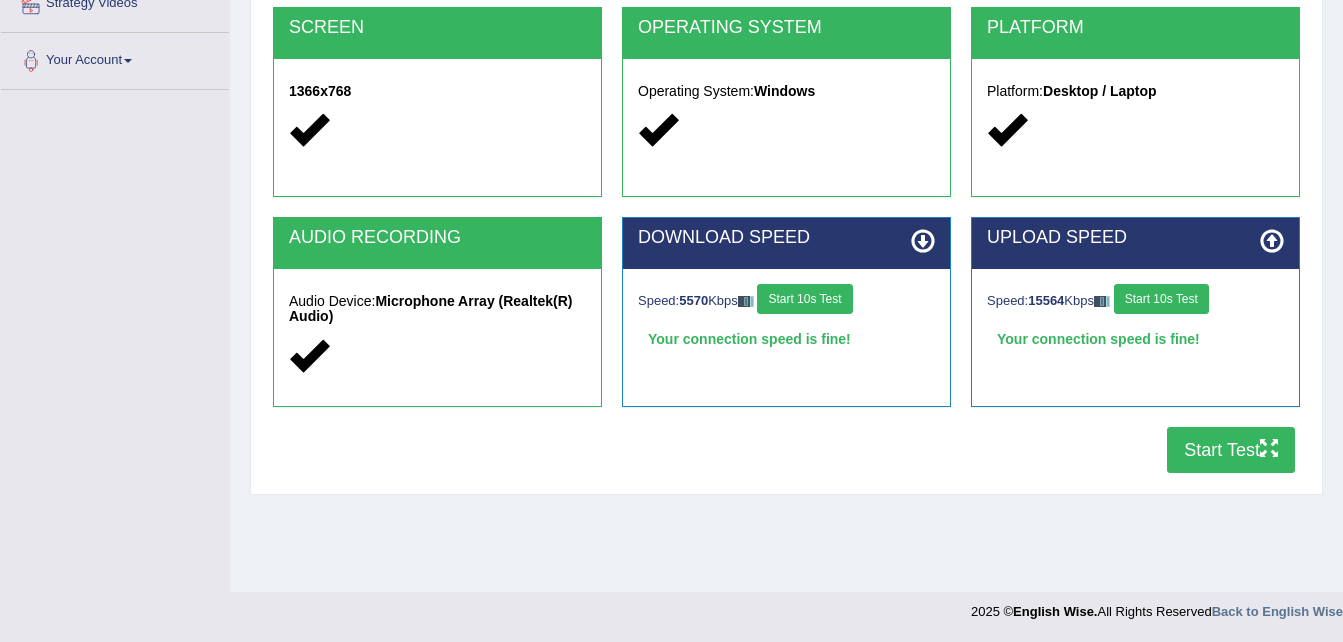 click on "Start Test" at bounding box center (1231, 450) 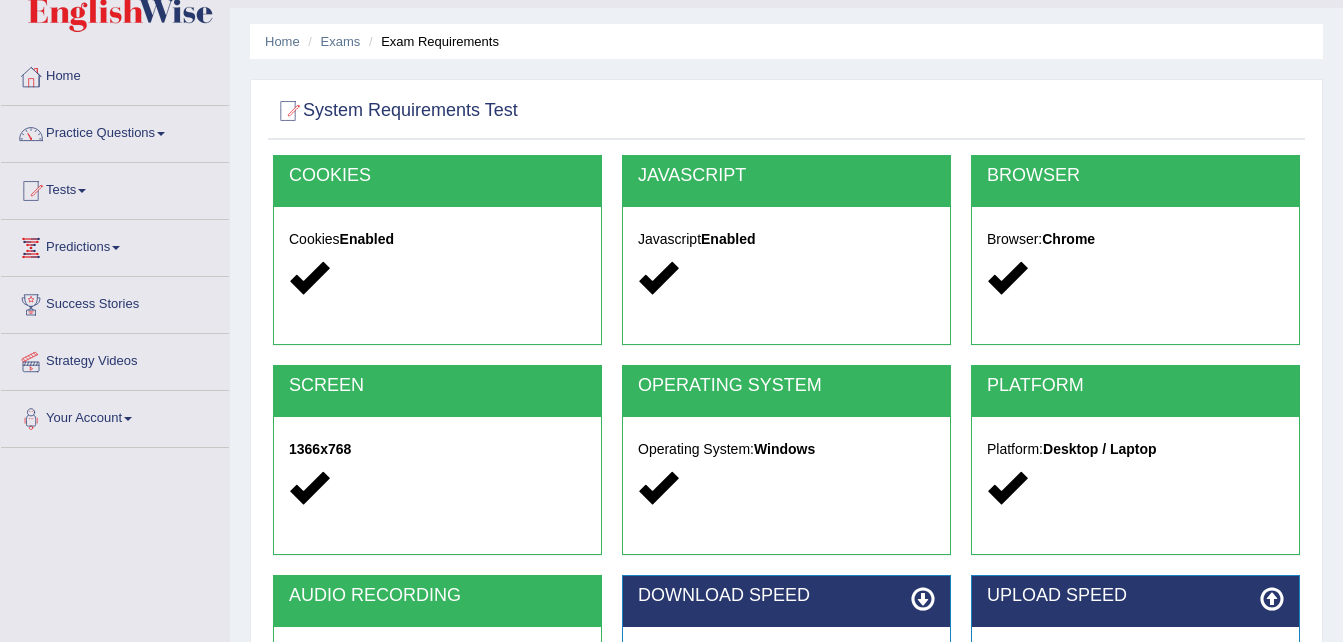 scroll, scrollTop: 0, scrollLeft: 0, axis: both 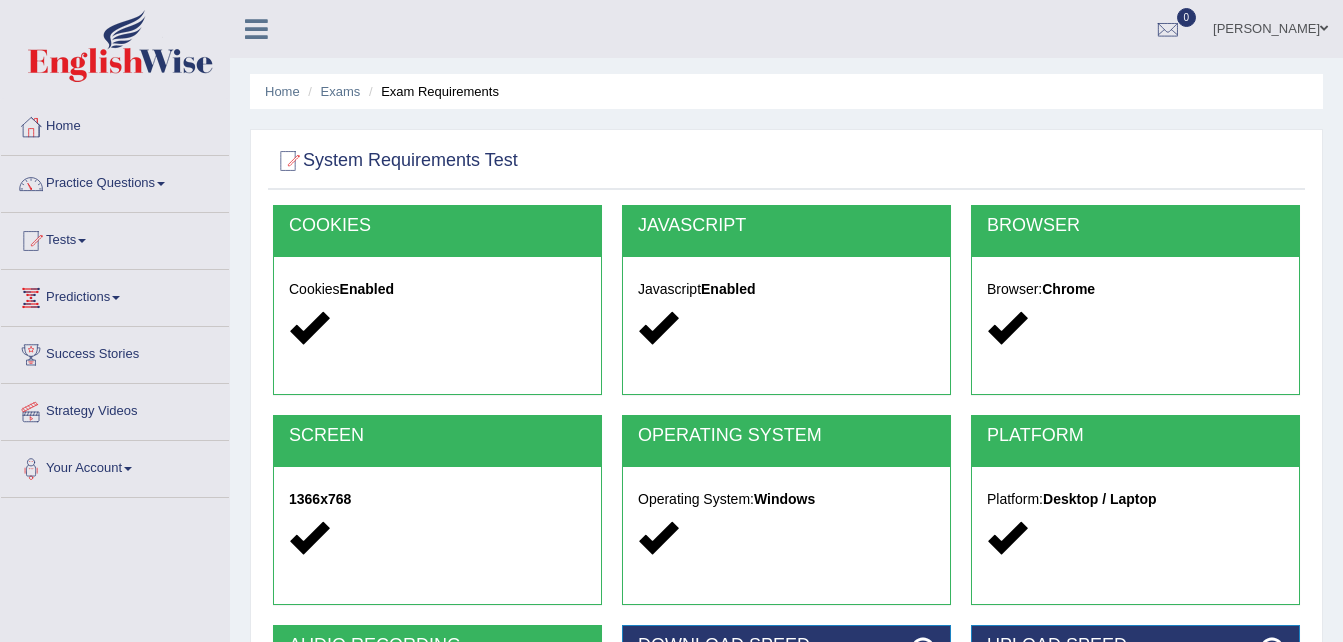 click on "Home" at bounding box center (282, 91) 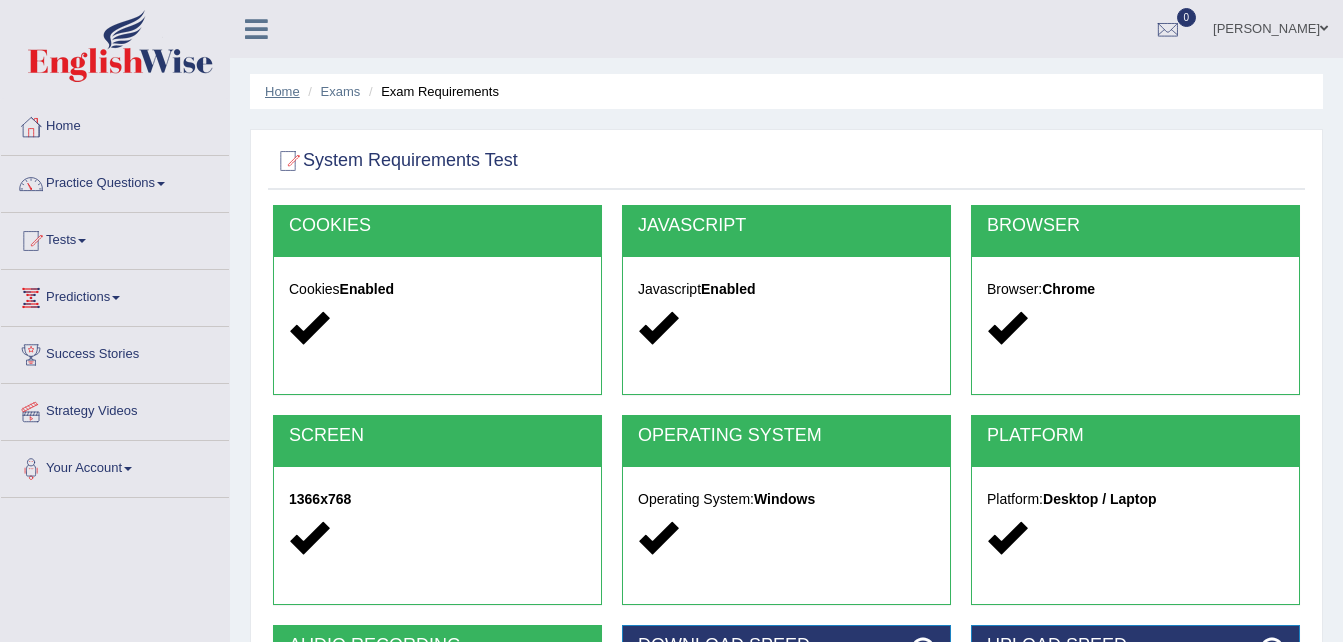 click on "Home" at bounding box center [282, 91] 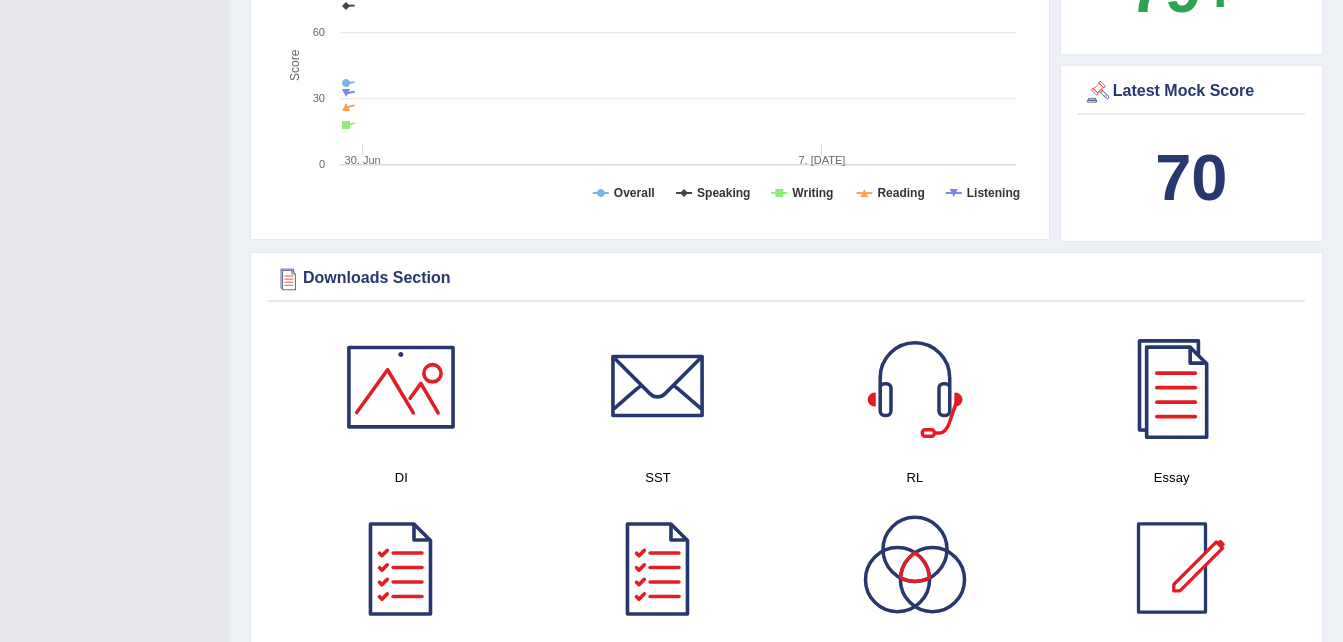 scroll, scrollTop: 776, scrollLeft: 0, axis: vertical 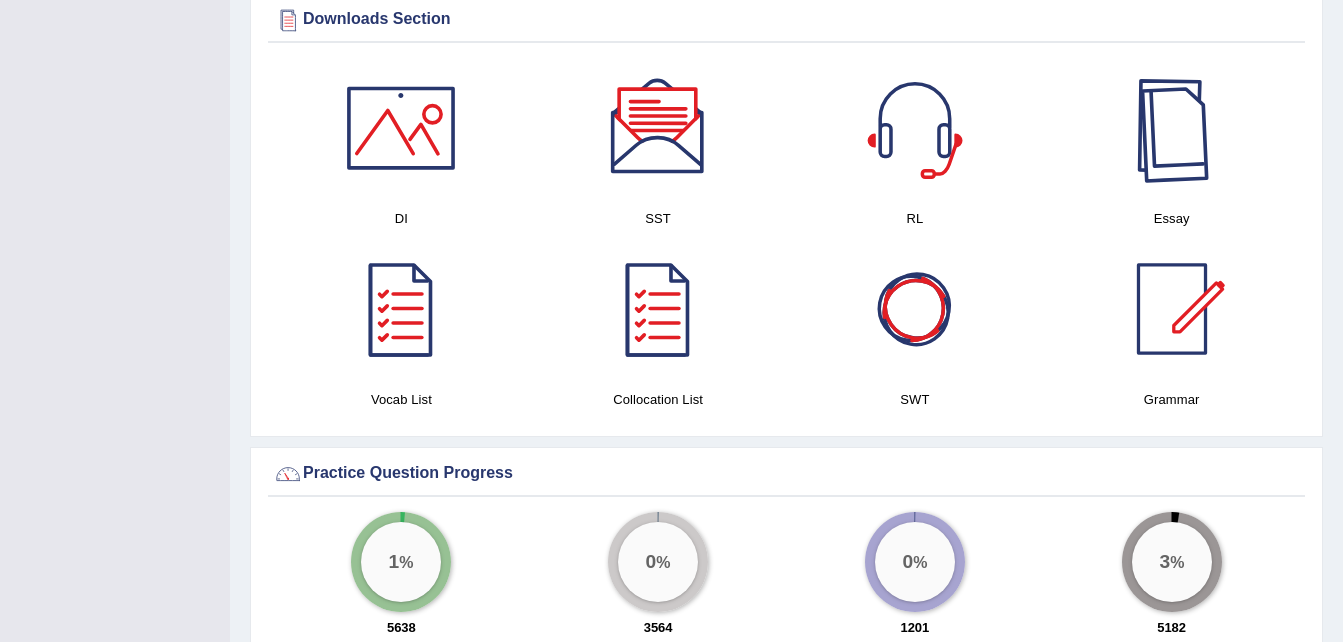 click at bounding box center (1172, 128) 